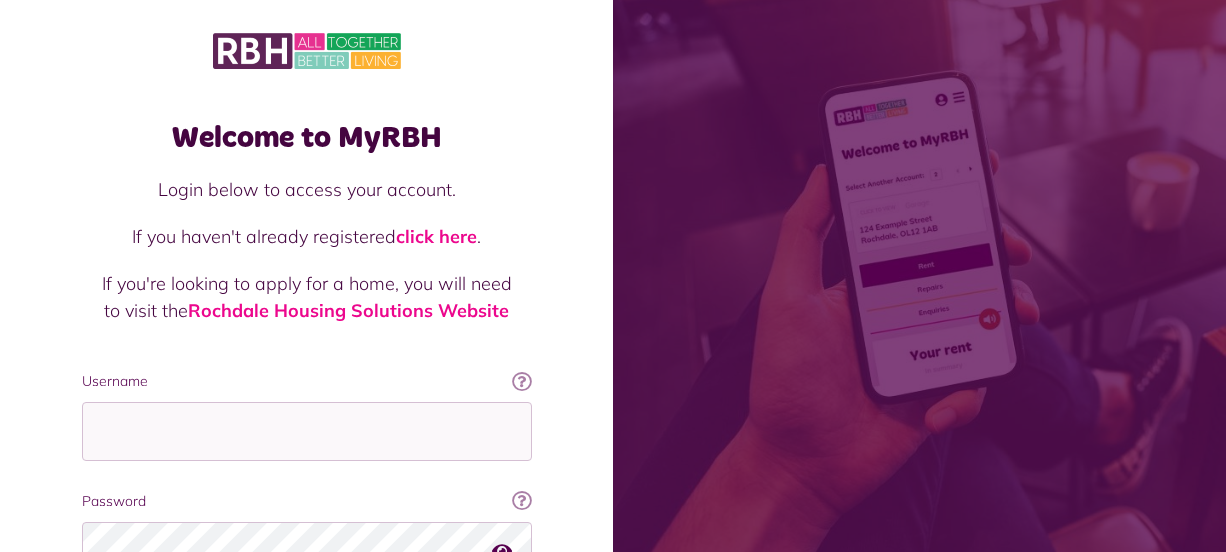 scroll, scrollTop: 0, scrollLeft: 0, axis: both 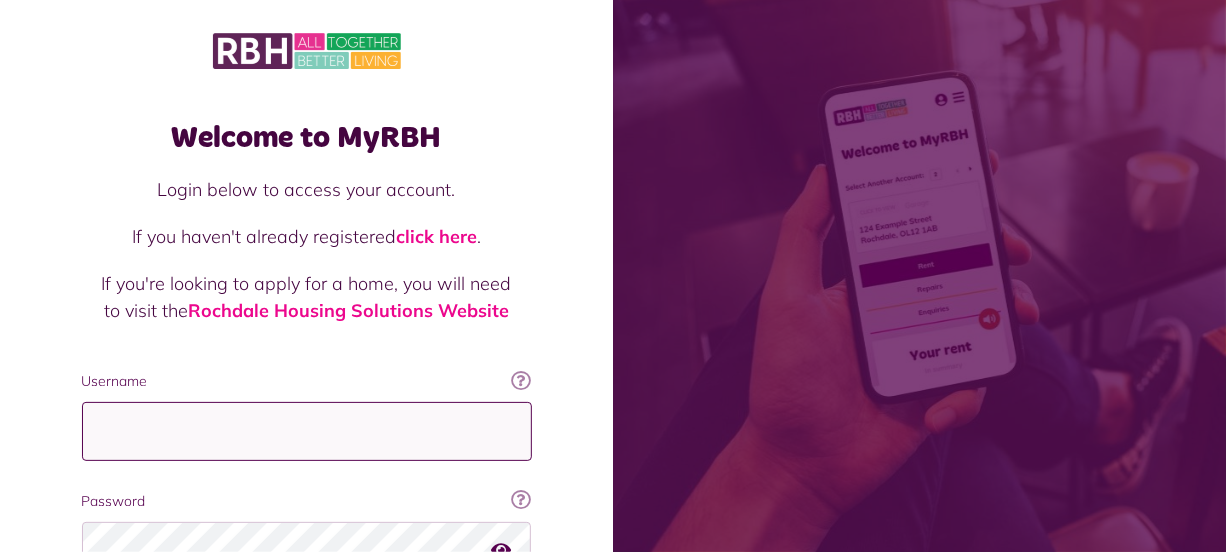 type on "**********" 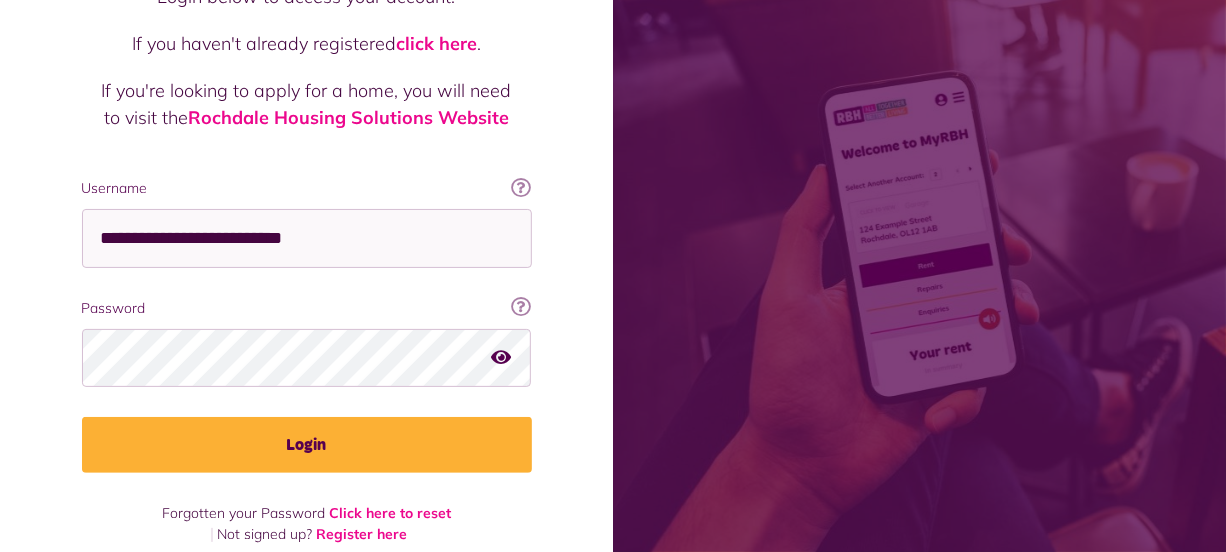 scroll, scrollTop: 216, scrollLeft: 0, axis: vertical 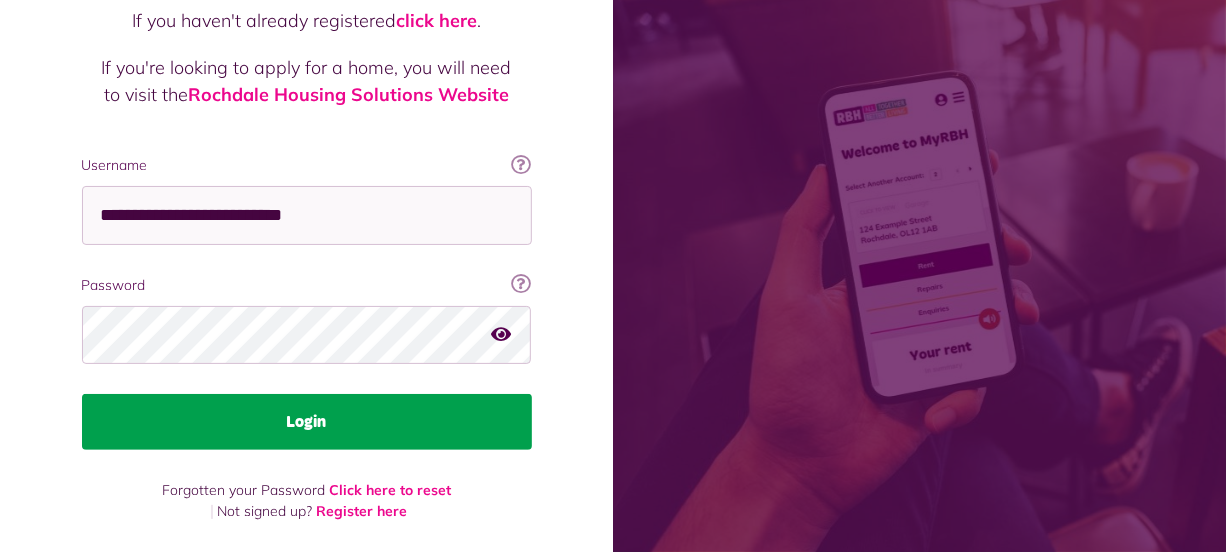 click on "Login" at bounding box center [307, 422] 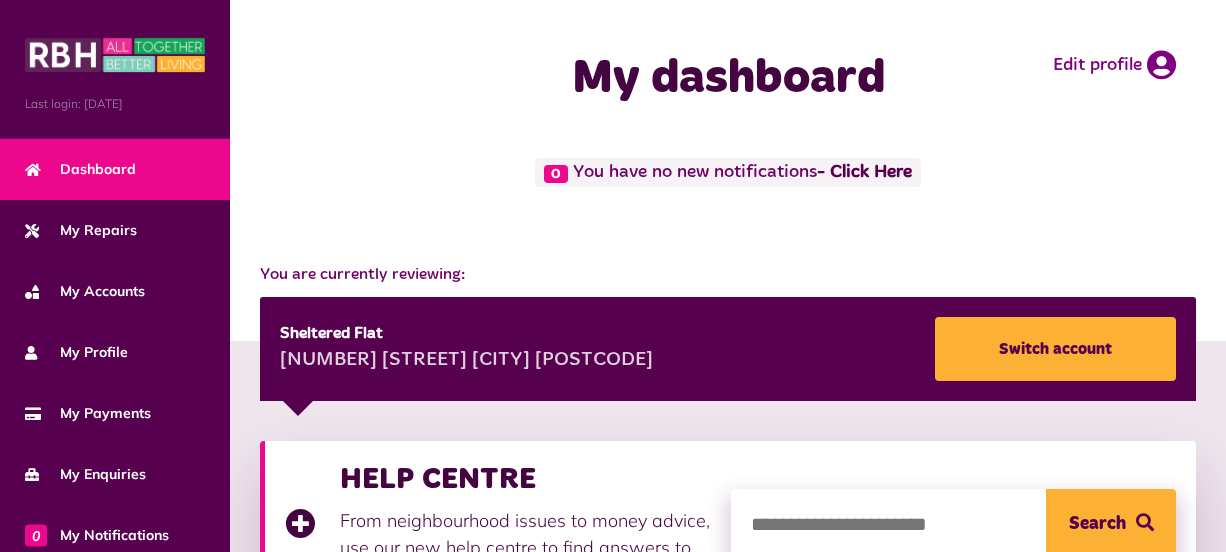 scroll, scrollTop: 0, scrollLeft: 0, axis: both 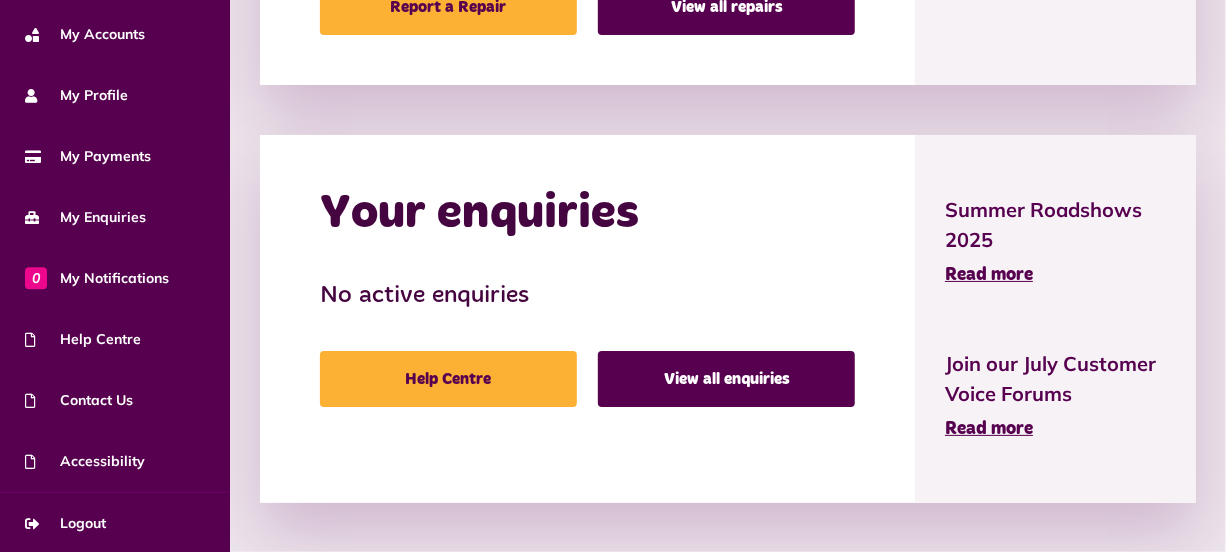 click on "Help Centre
View all enquiries" at bounding box center (587, 379) 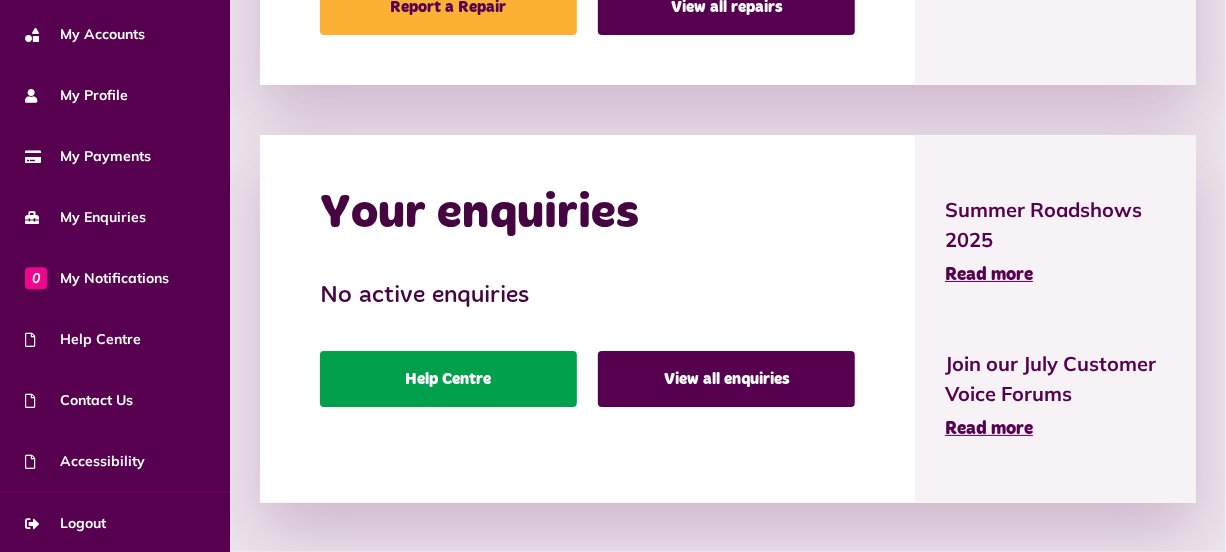 click on "Help Centre" at bounding box center (448, 379) 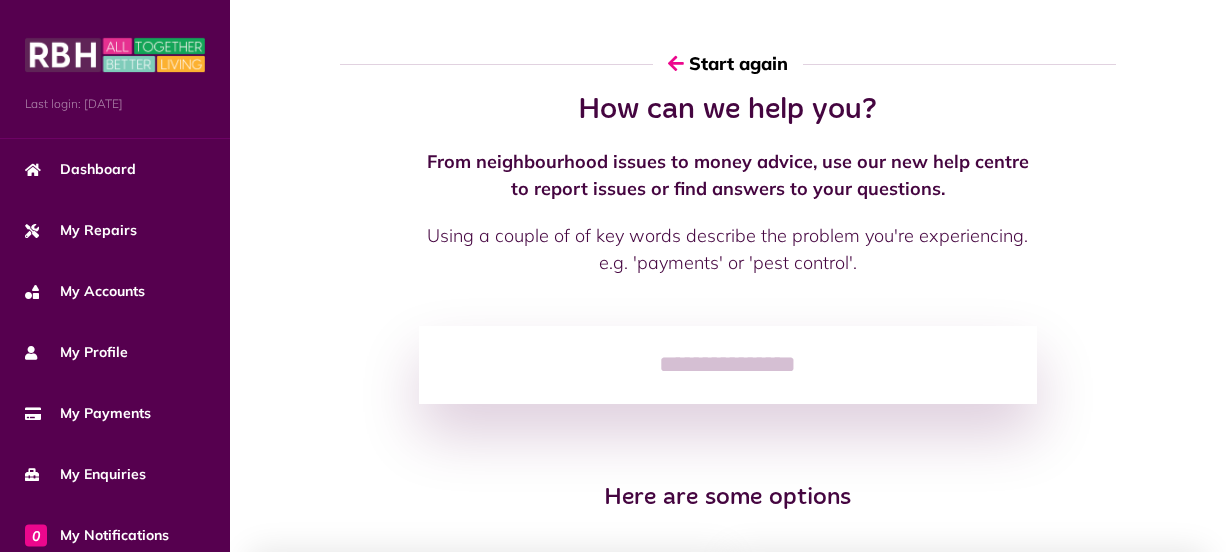 scroll, scrollTop: 0, scrollLeft: 0, axis: both 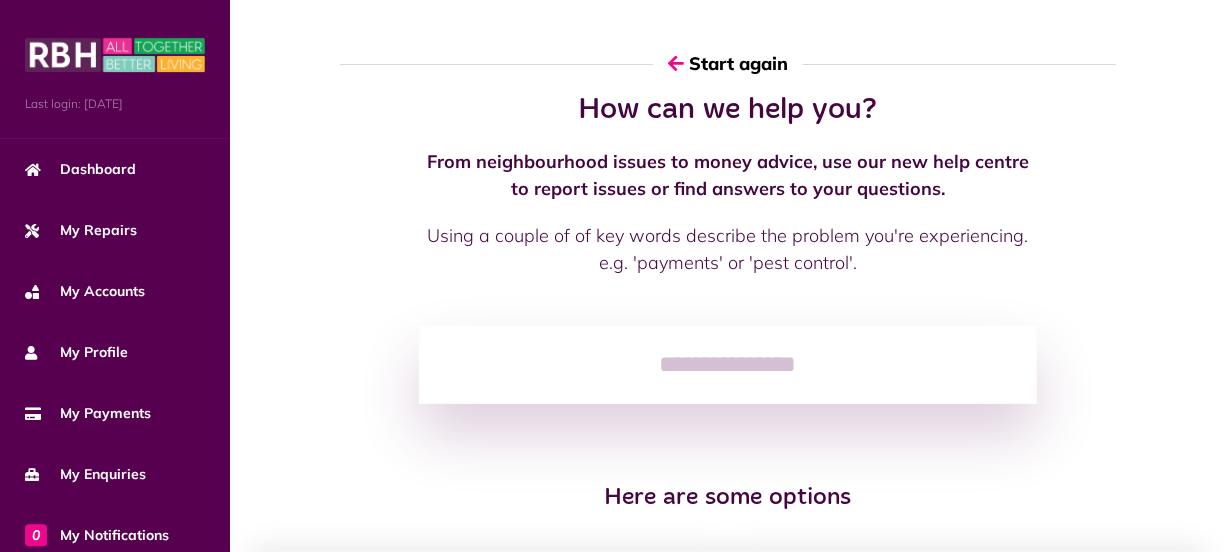 click 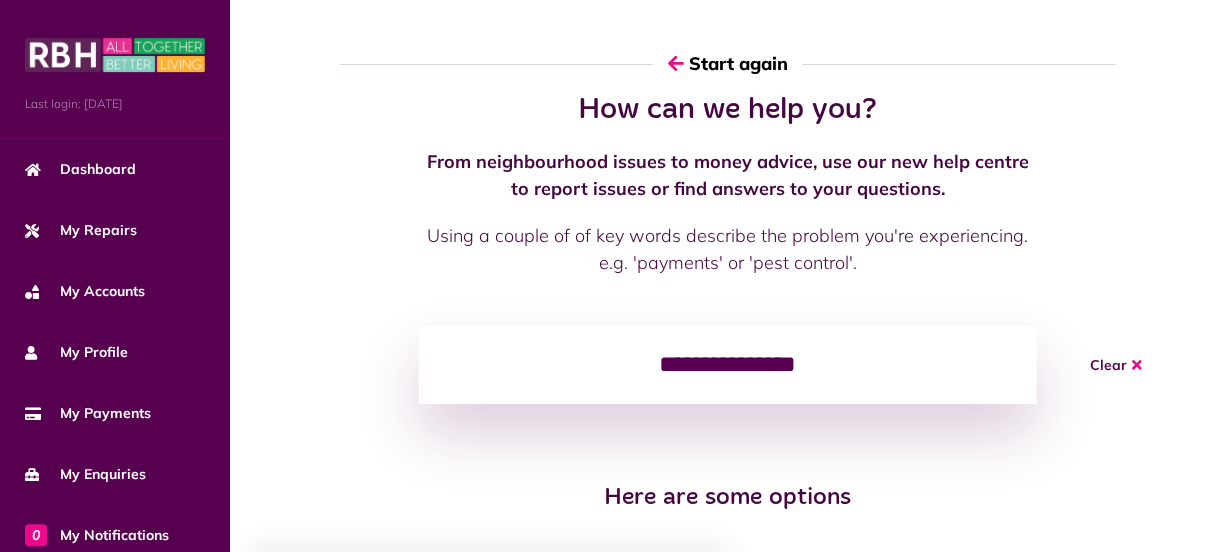 click on "**********" 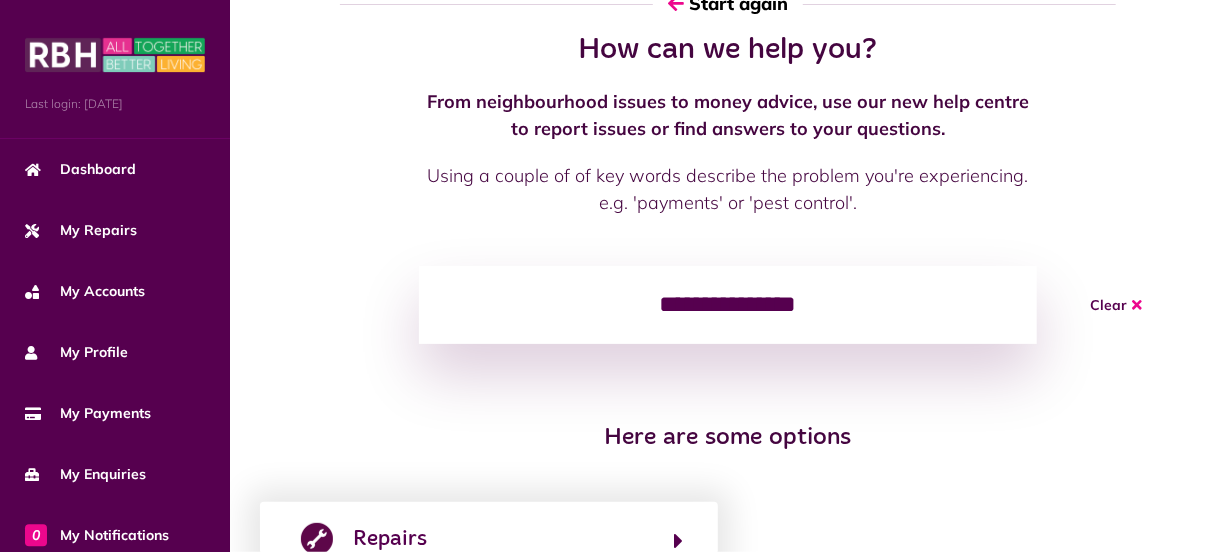 scroll, scrollTop: 181, scrollLeft: 0, axis: vertical 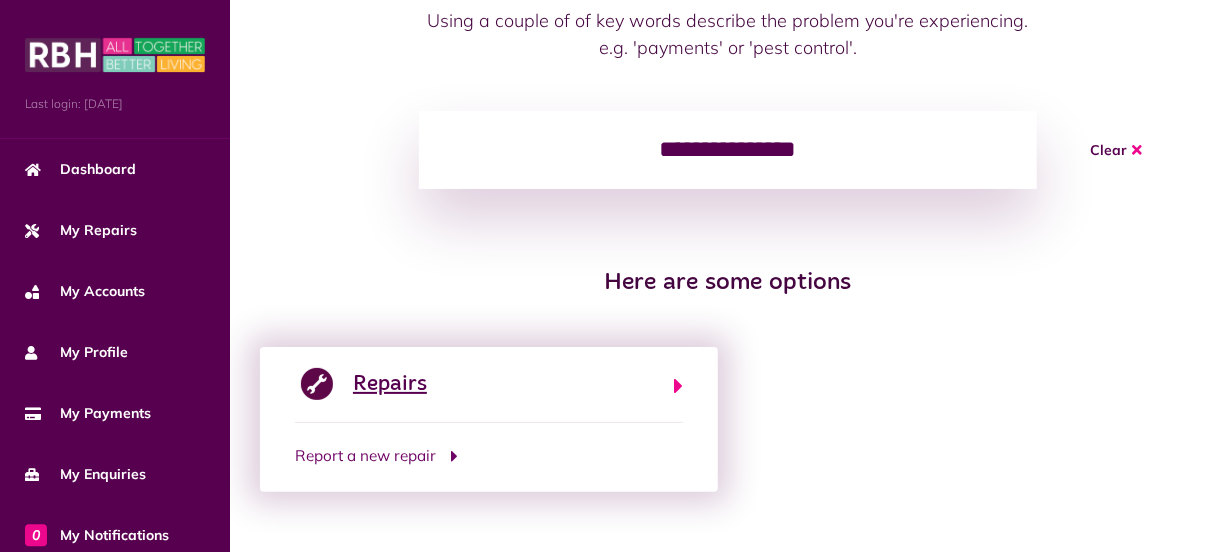 type on "**********" 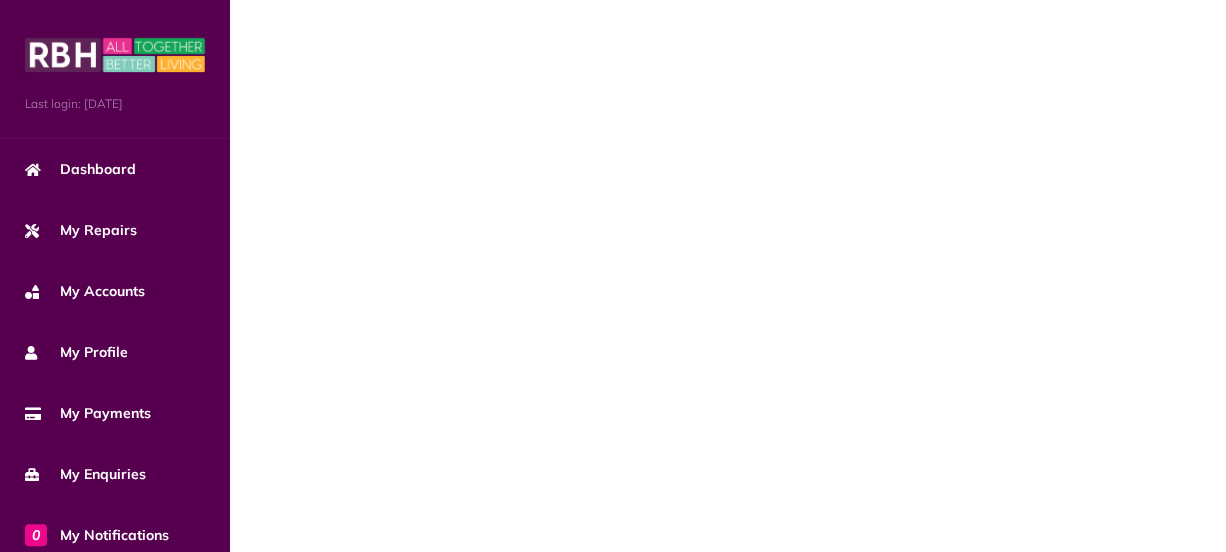 scroll, scrollTop: 0, scrollLeft: 0, axis: both 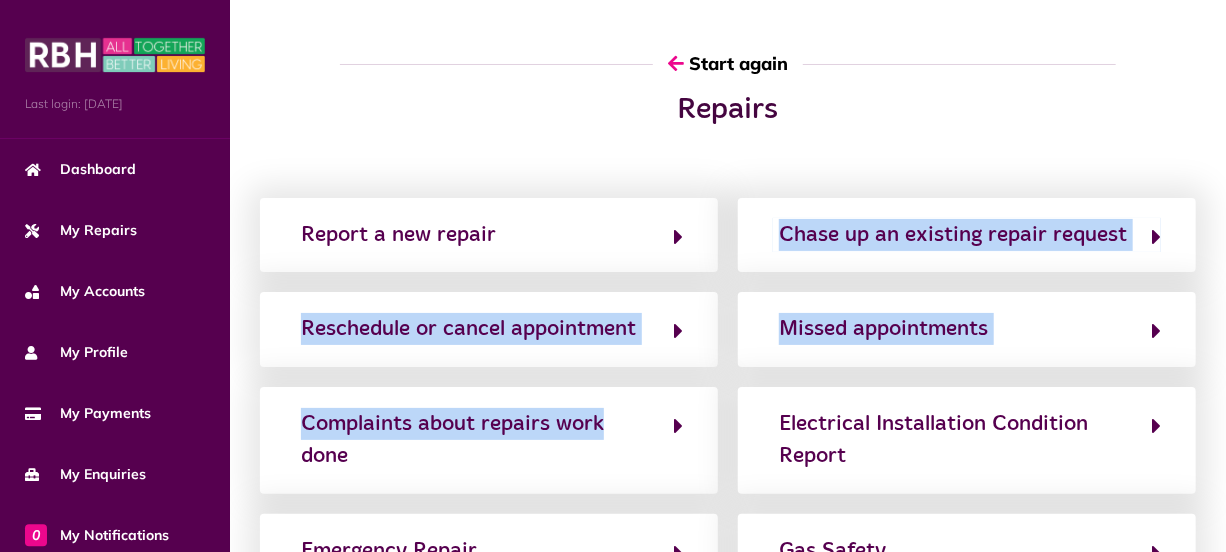 drag, startPoint x: 672, startPoint y: 387, endPoint x: 641, endPoint y: 273, distance: 118.13975 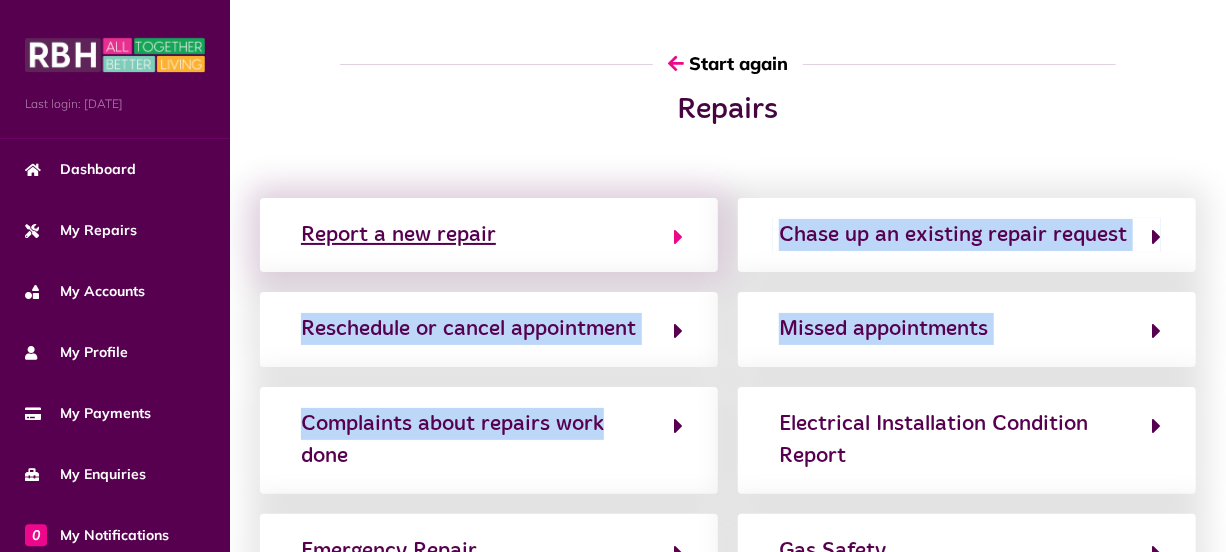 click 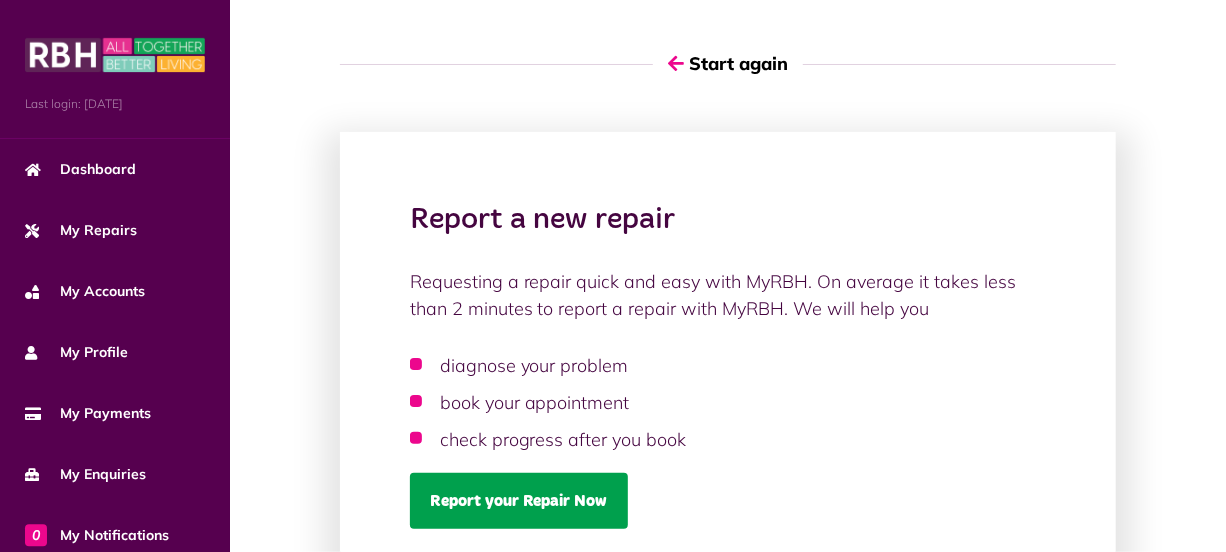 click on "Report your Repair Now" 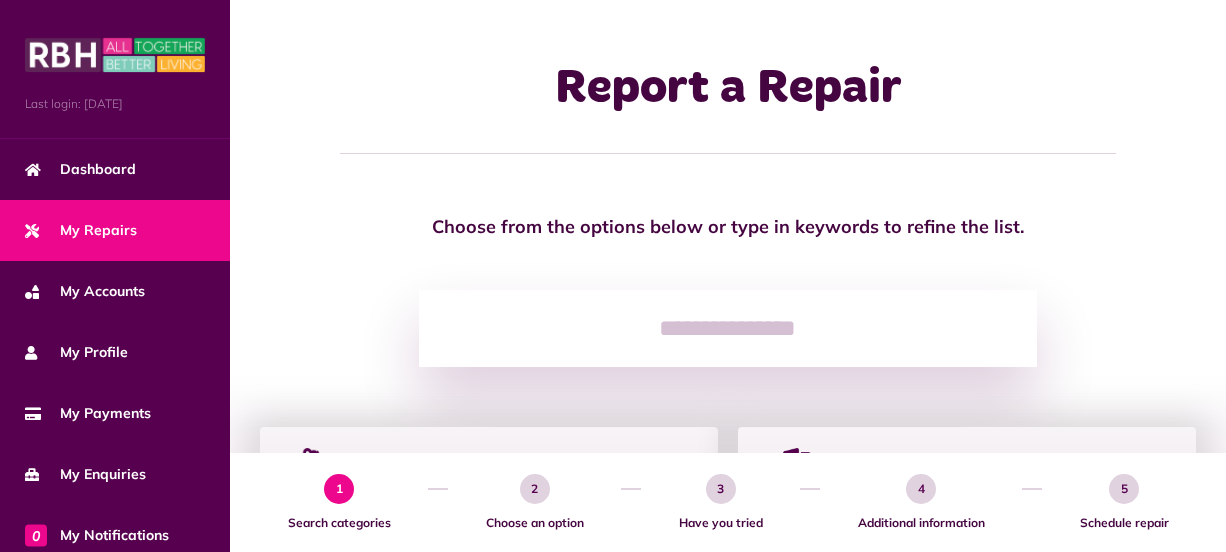 scroll, scrollTop: 0, scrollLeft: 0, axis: both 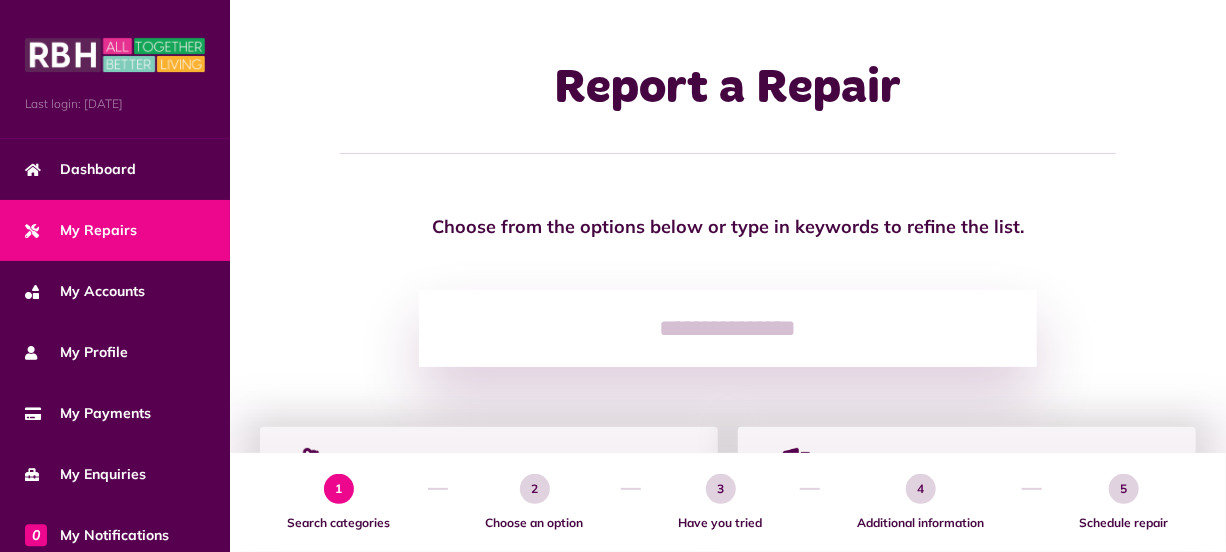 click 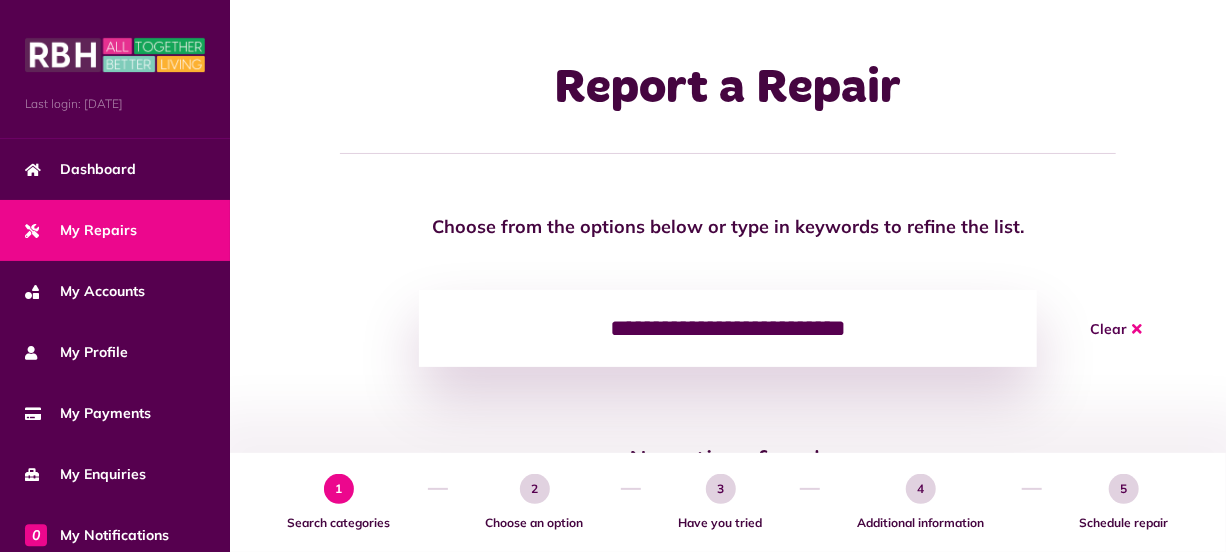 click on "**********" 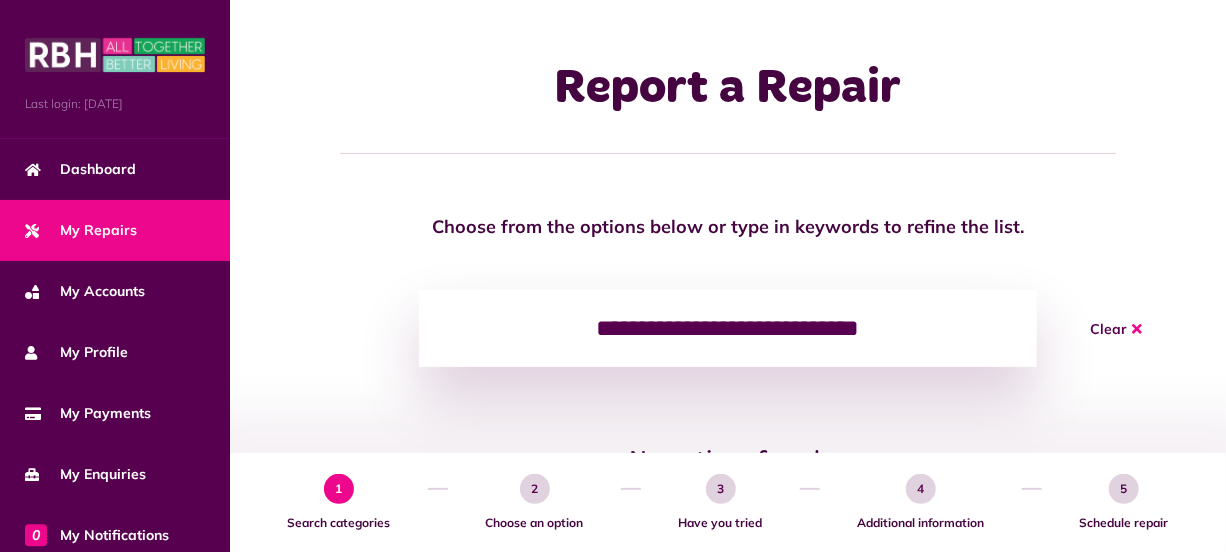 click on "**********" 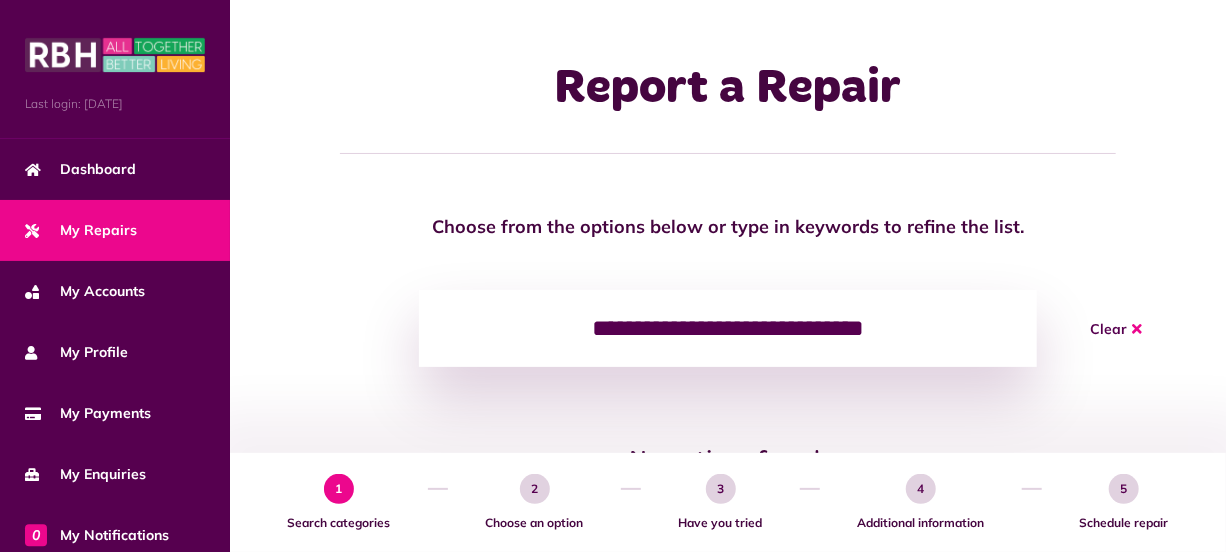 type on "**********" 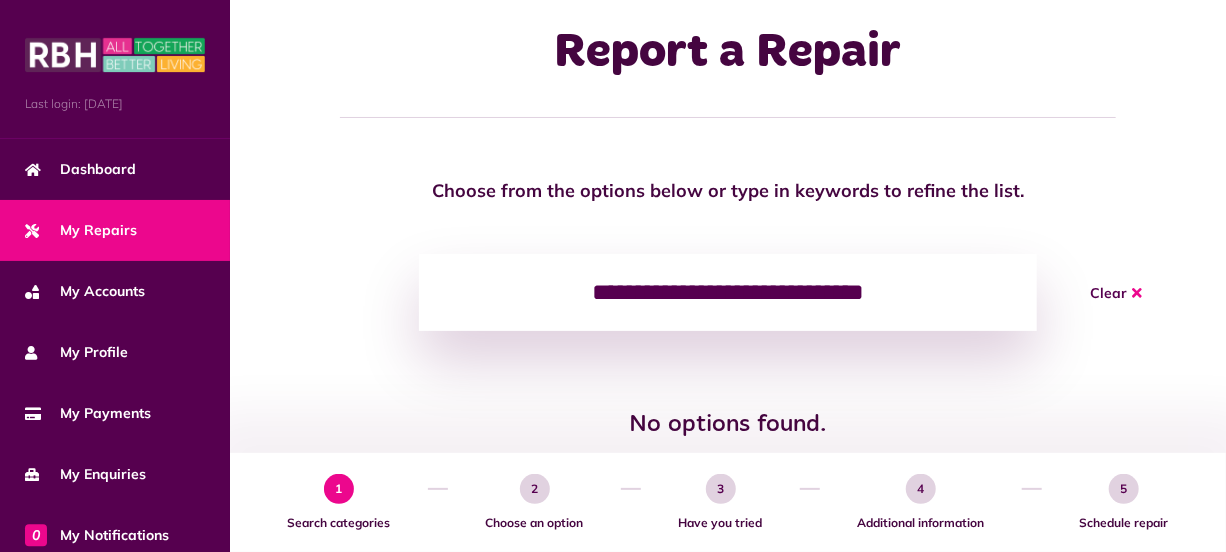 scroll, scrollTop: 120, scrollLeft: 0, axis: vertical 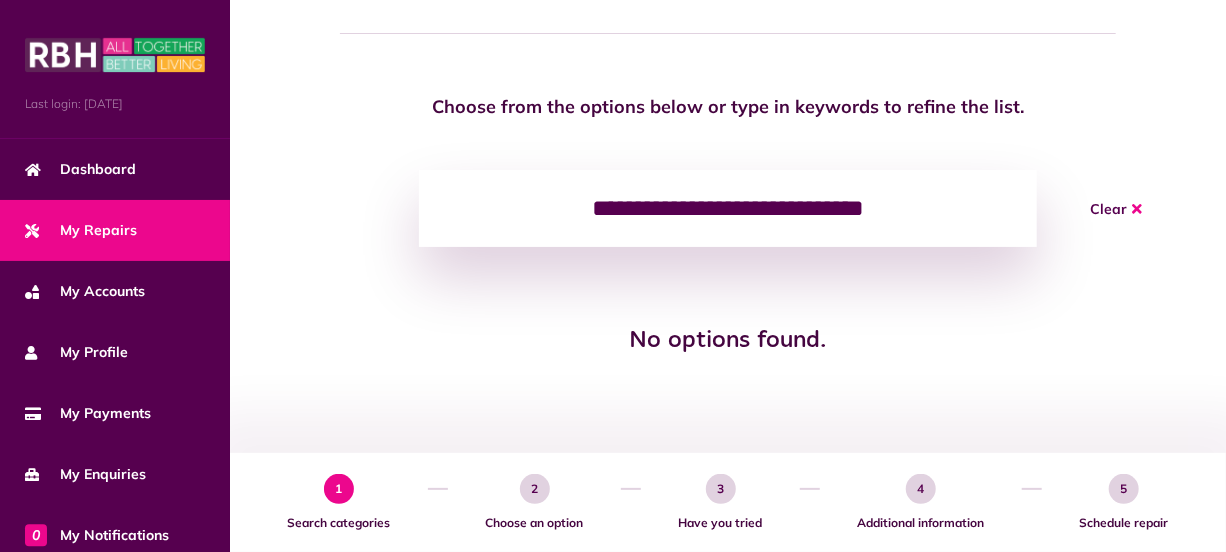 click on "1" 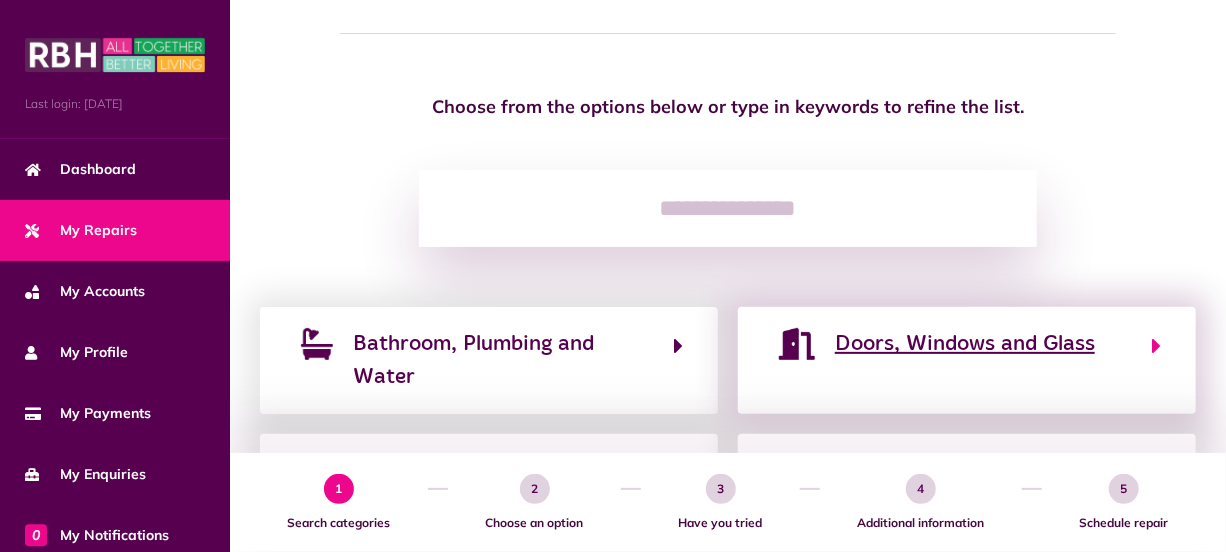 click on "Doors, Windows and Glass" 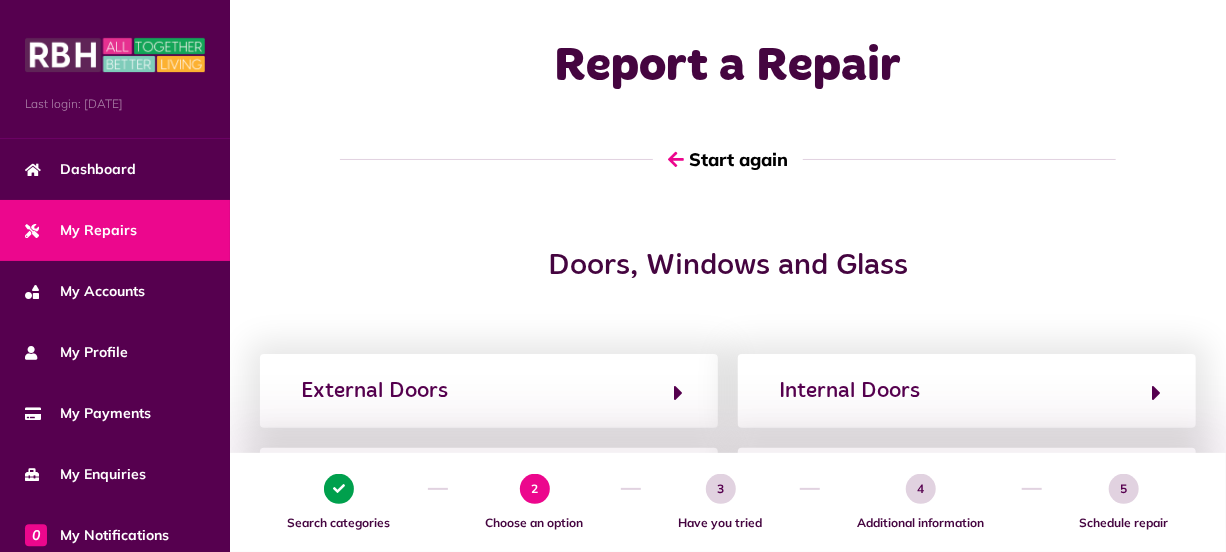 scroll, scrollTop: 0, scrollLeft: 0, axis: both 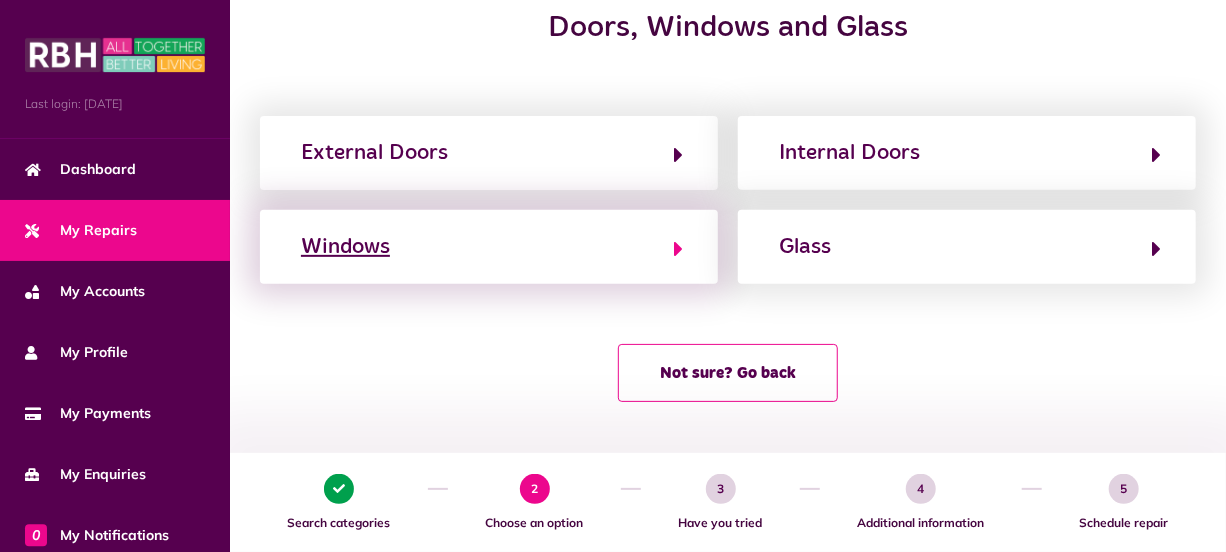 click 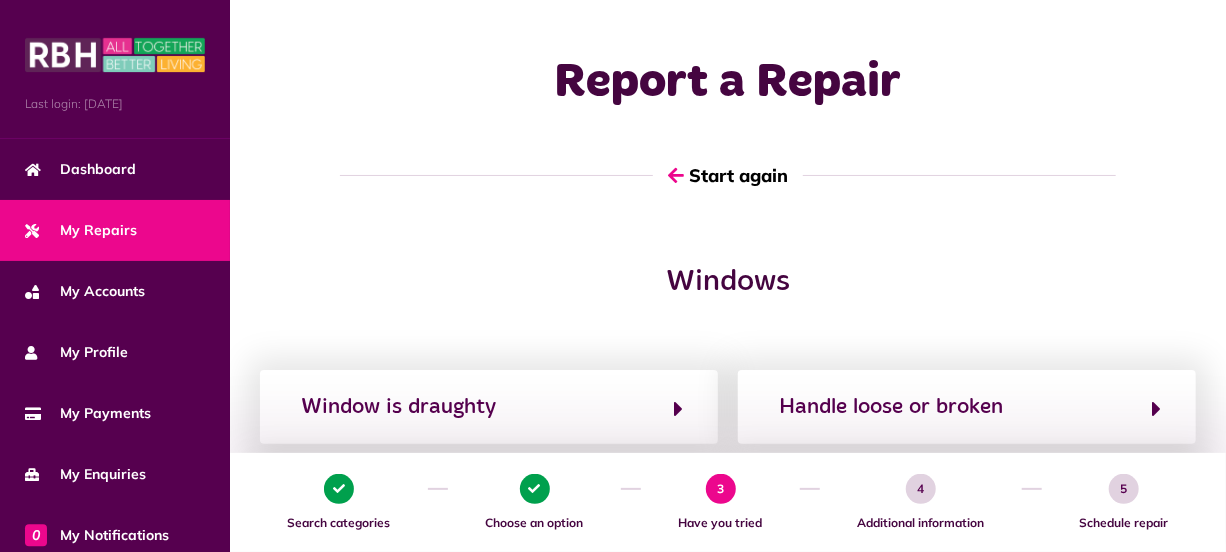 scroll, scrollTop: 0, scrollLeft: 0, axis: both 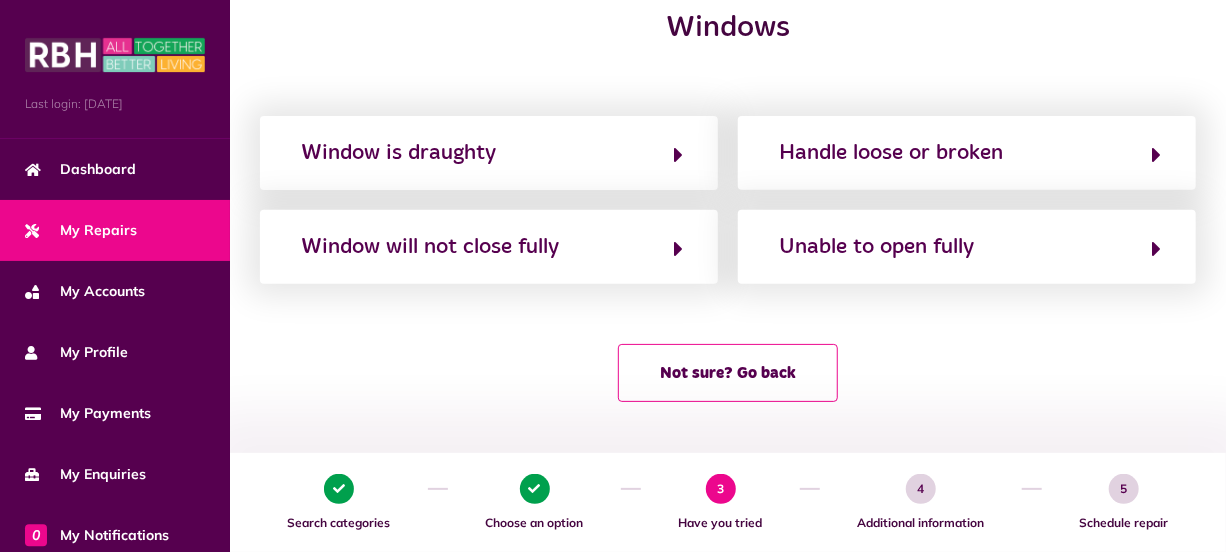 click on "4 Additional information" 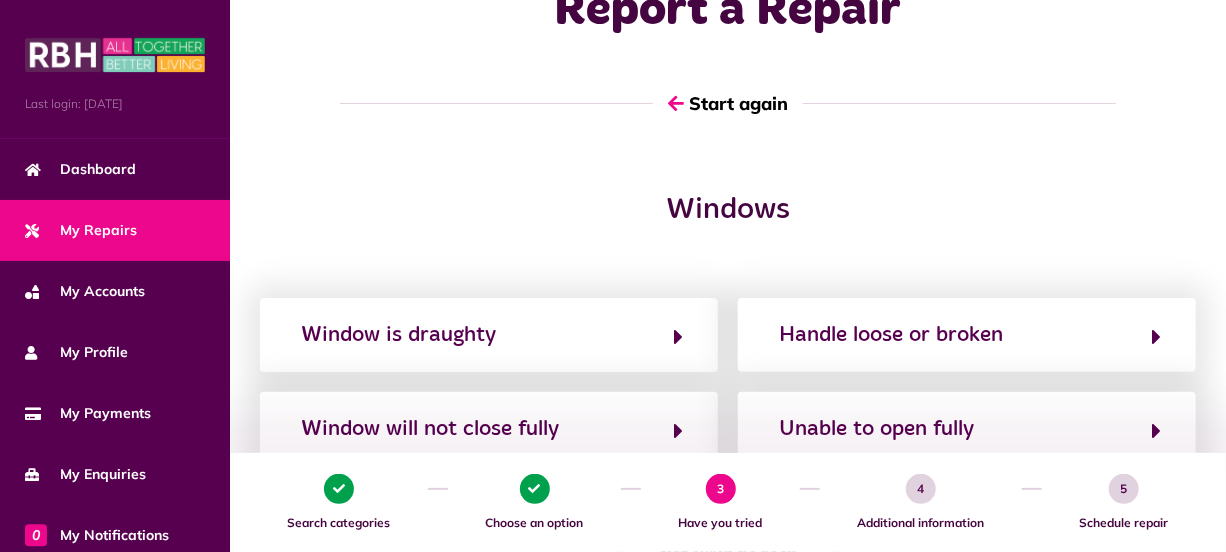 scroll, scrollTop: 0, scrollLeft: 0, axis: both 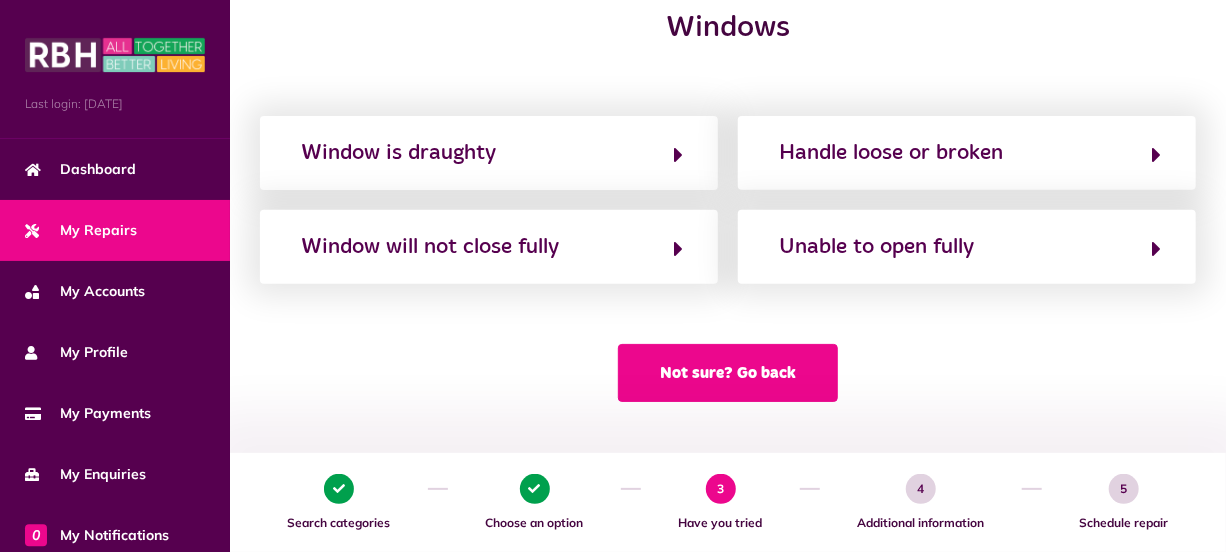 click on "Not sure? Go back" 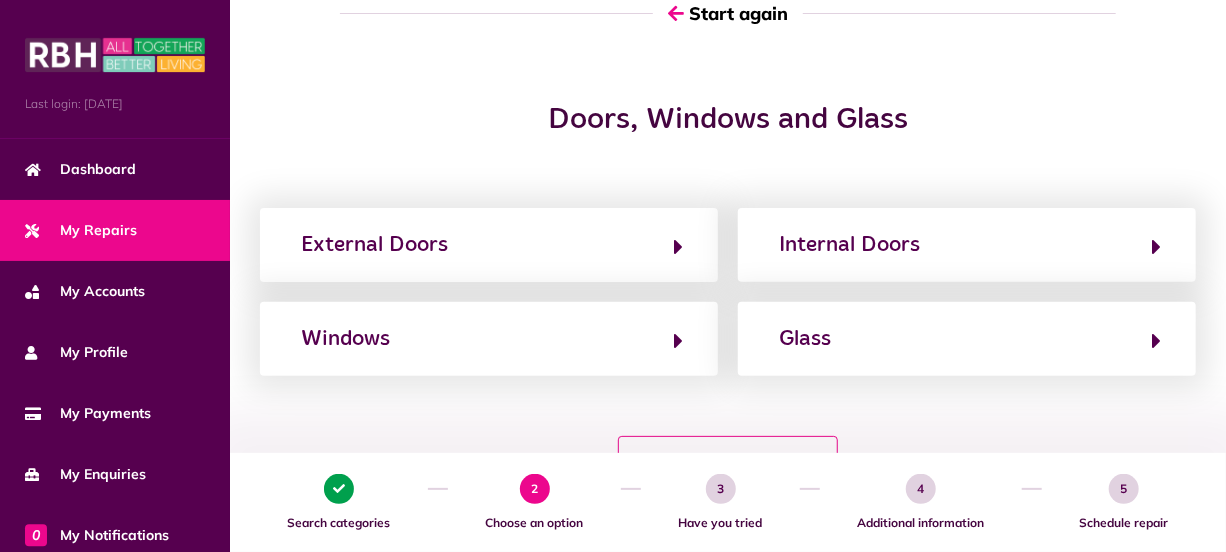 scroll, scrollTop: 0, scrollLeft: 0, axis: both 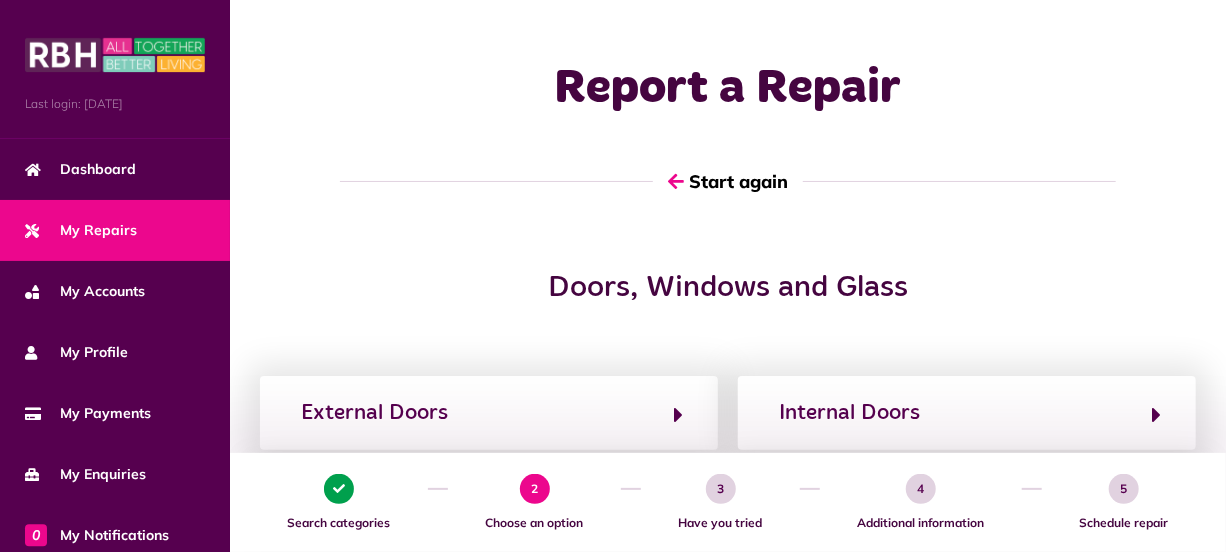click on "5" 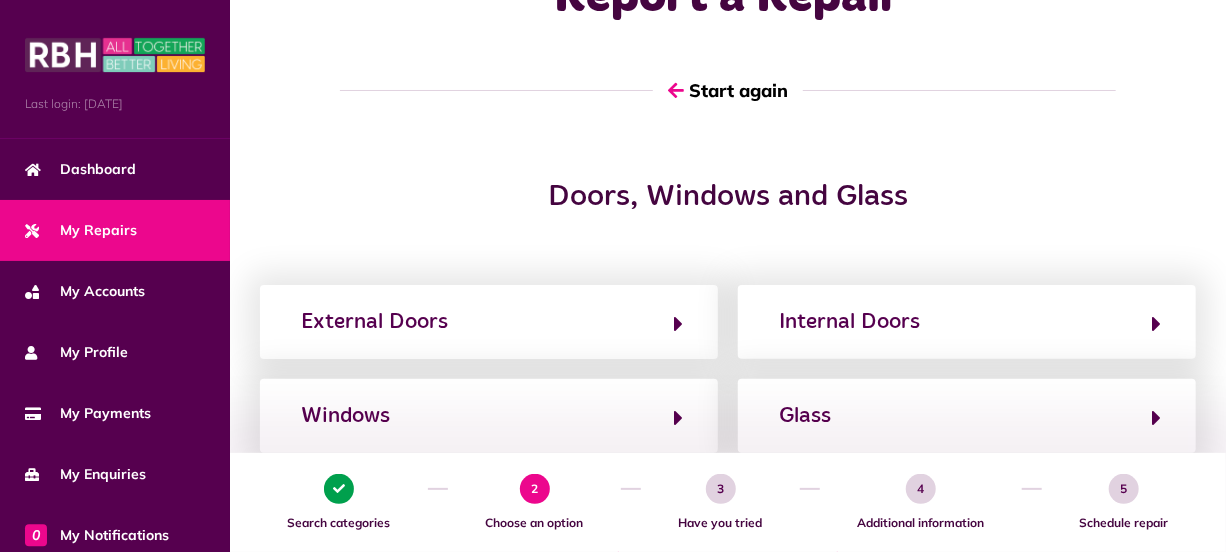 scroll, scrollTop: 109, scrollLeft: 0, axis: vertical 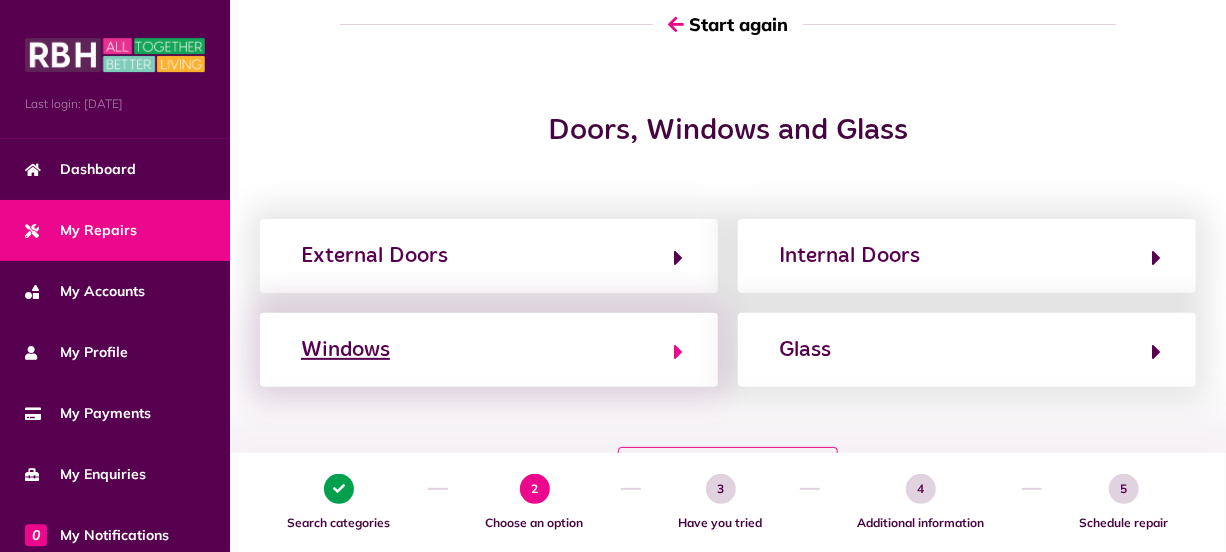click on "Windows" 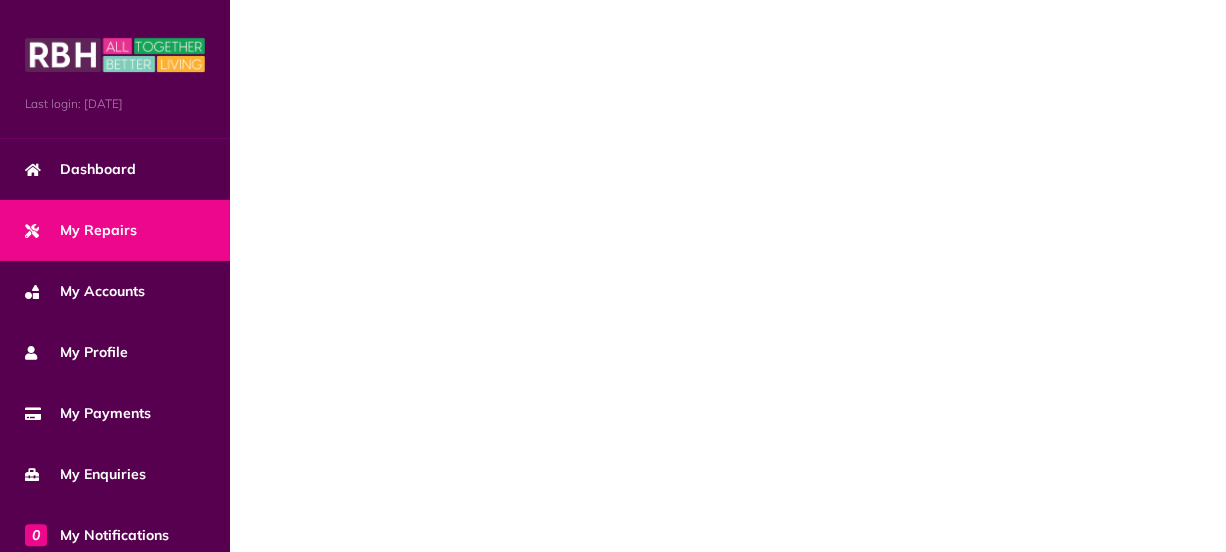 scroll, scrollTop: 0, scrollLeft: 0, axis: both 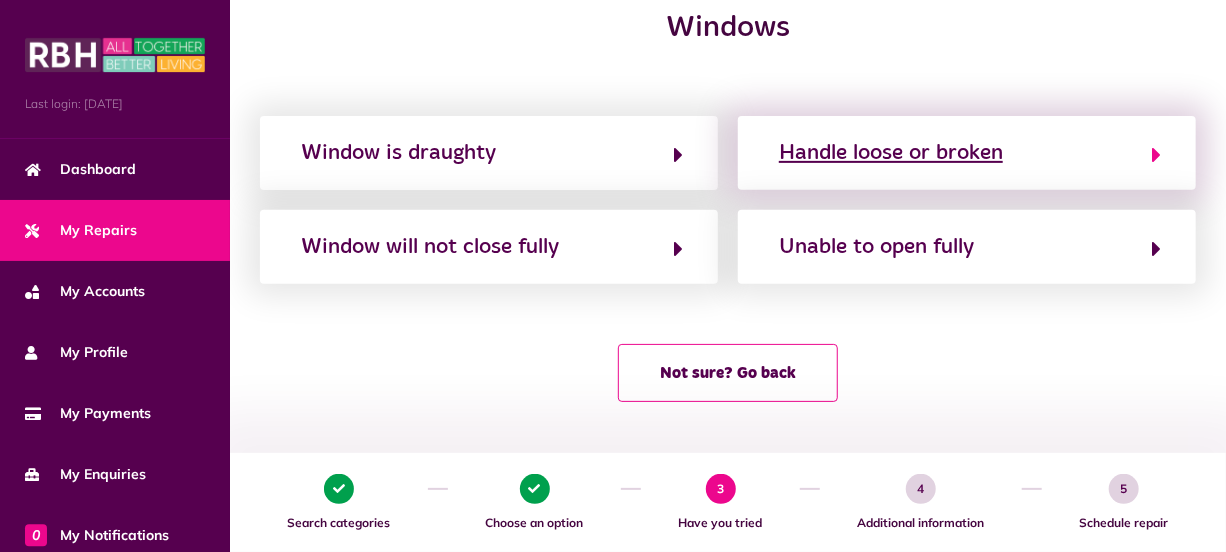 click 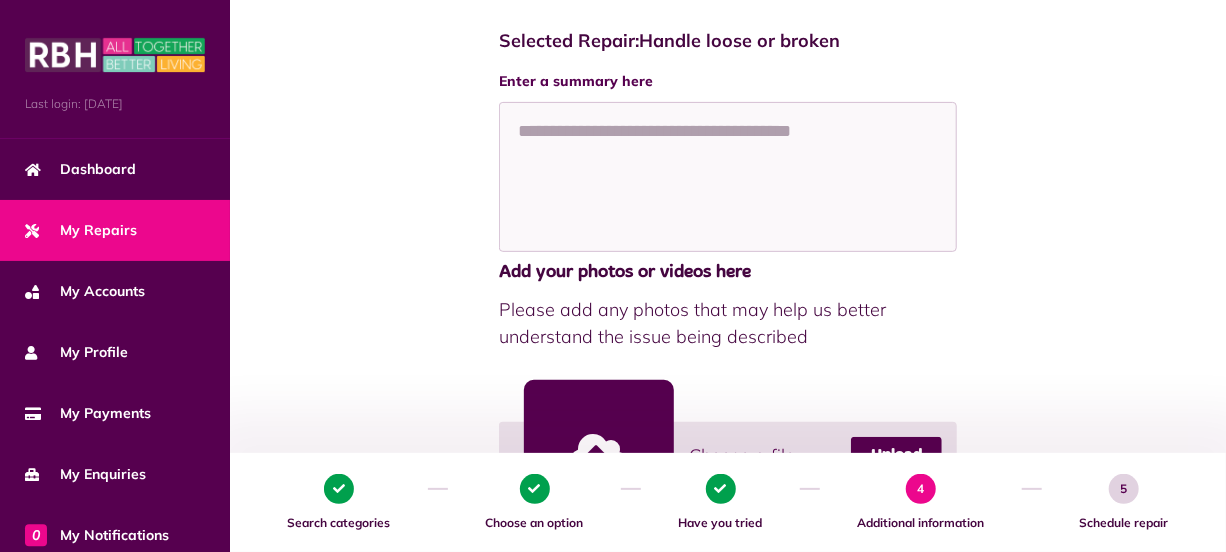 scroll, scrollTop: 0, scrollLeft: 0, axis: both 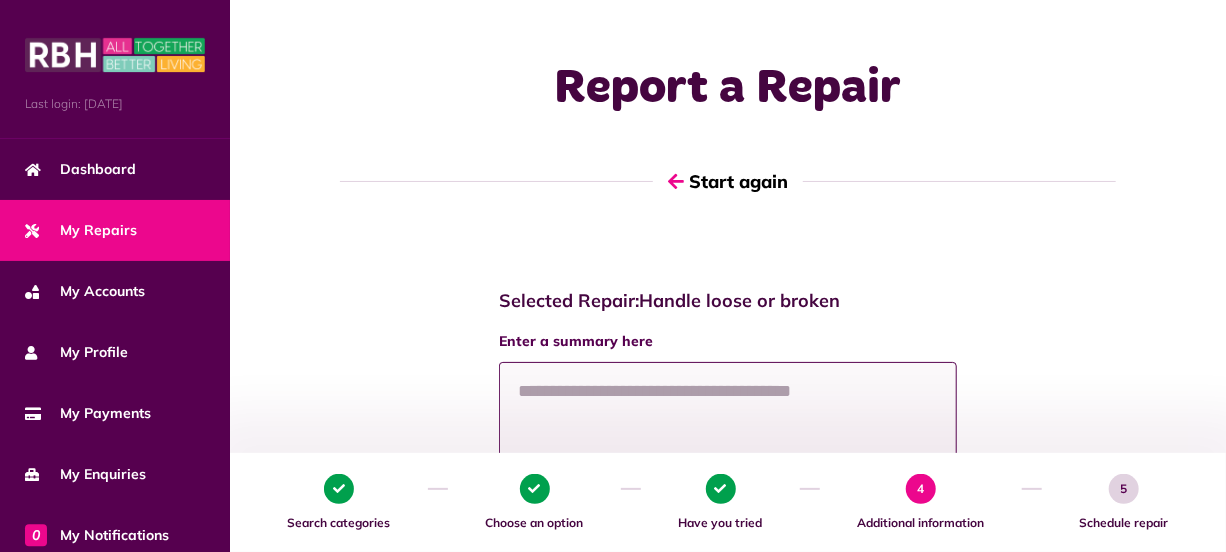 click 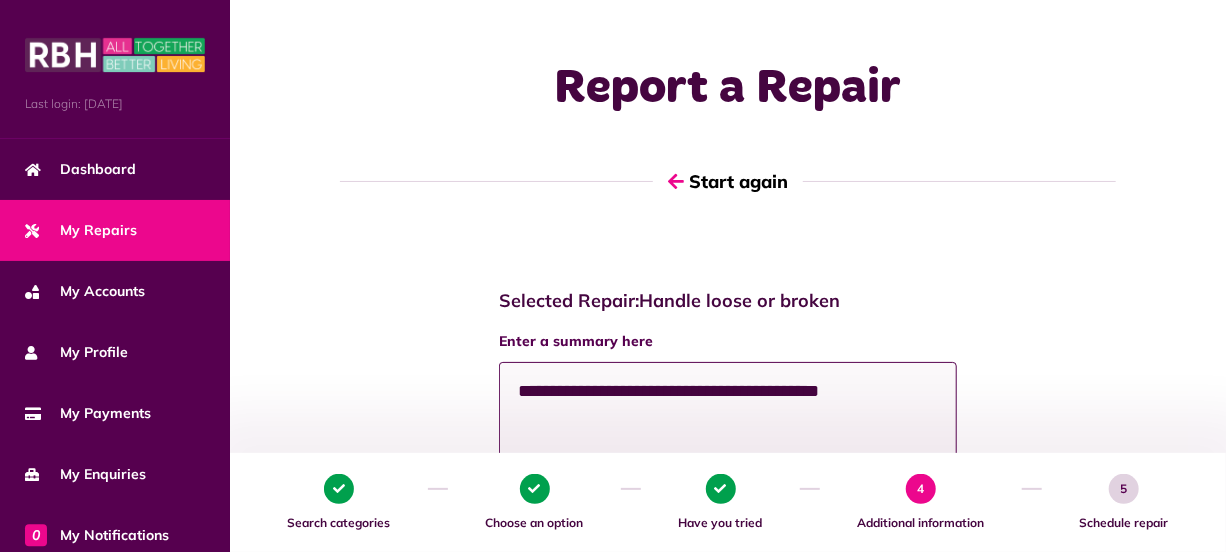 click on "**********" 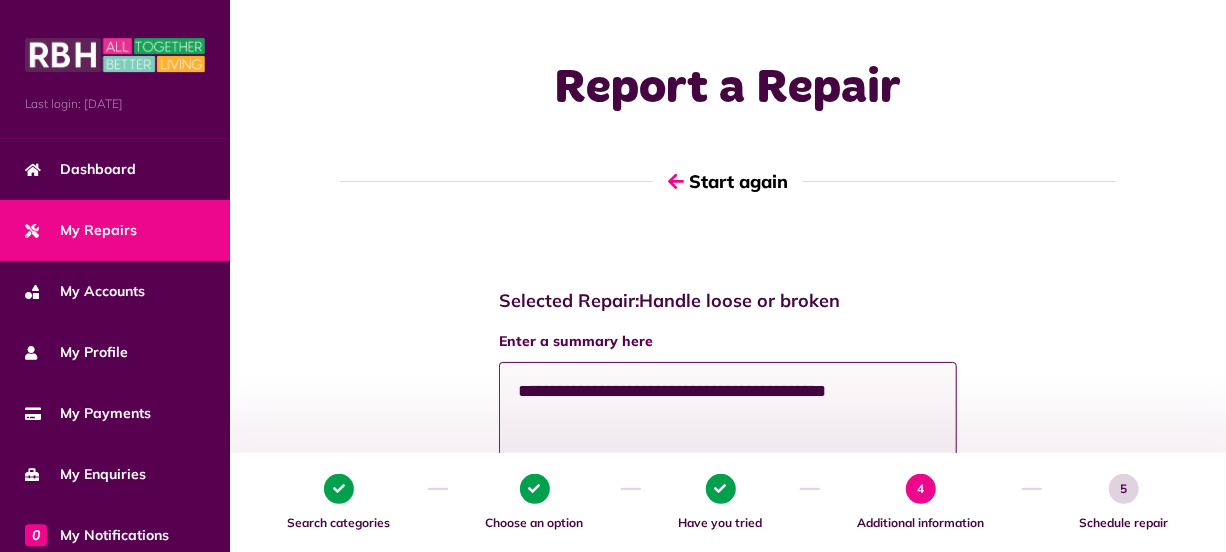 click on "**********" 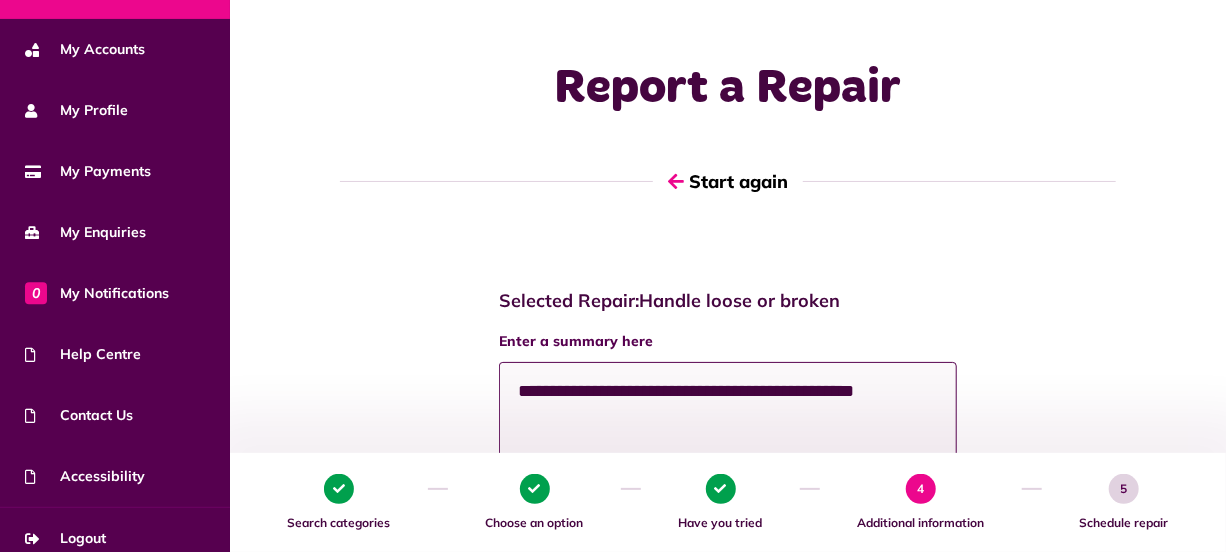 scroll, scrollTop: 257, scrollLeft: 0, axis: vertical 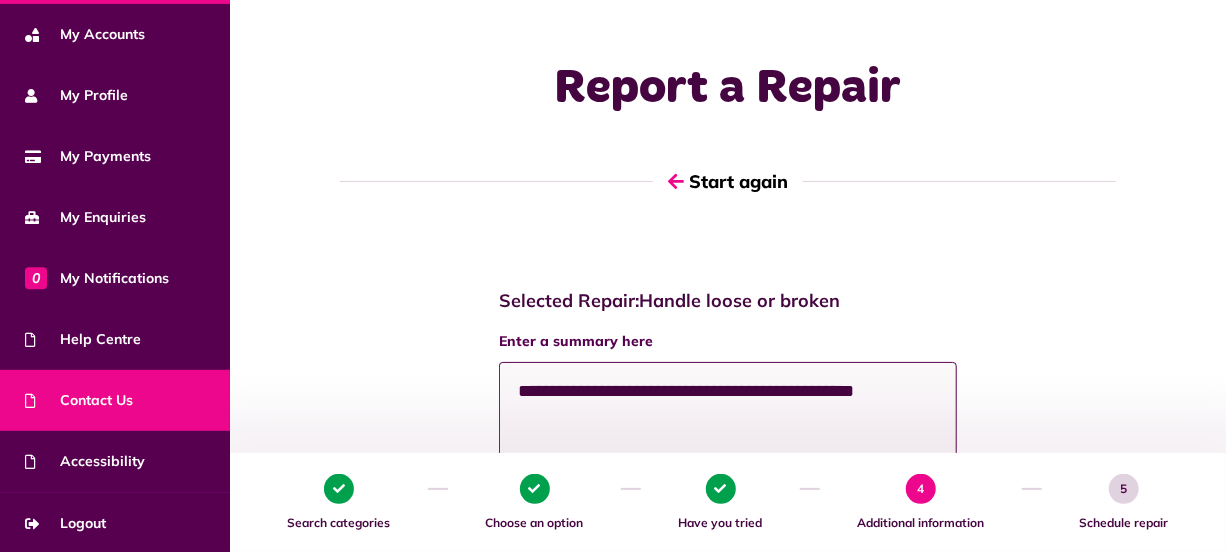 type on "**********" 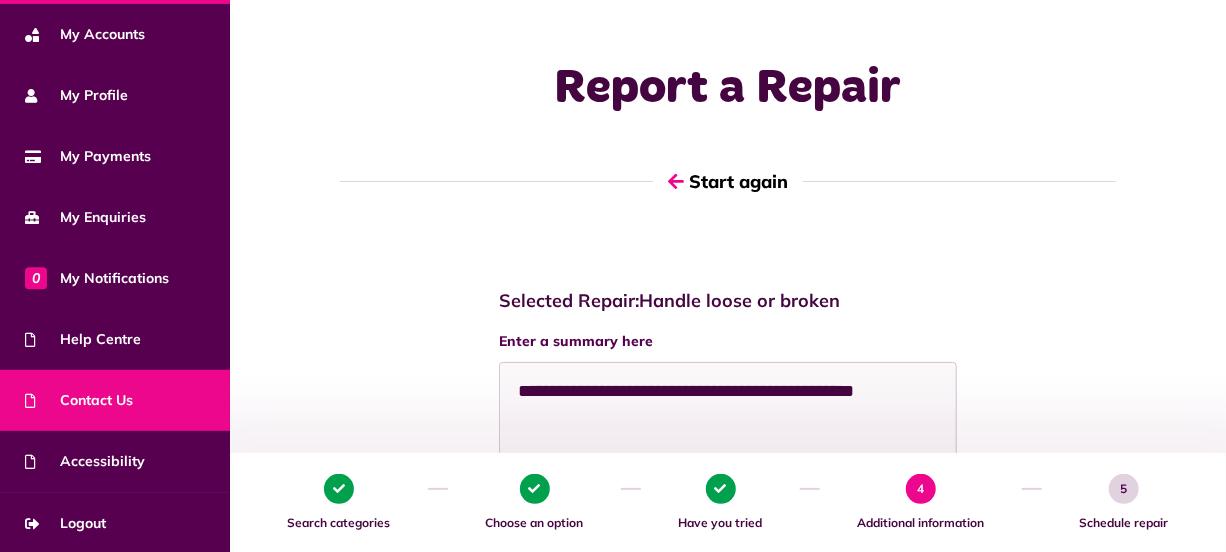 click on "Contact Us" at bounding box center [115, 400] 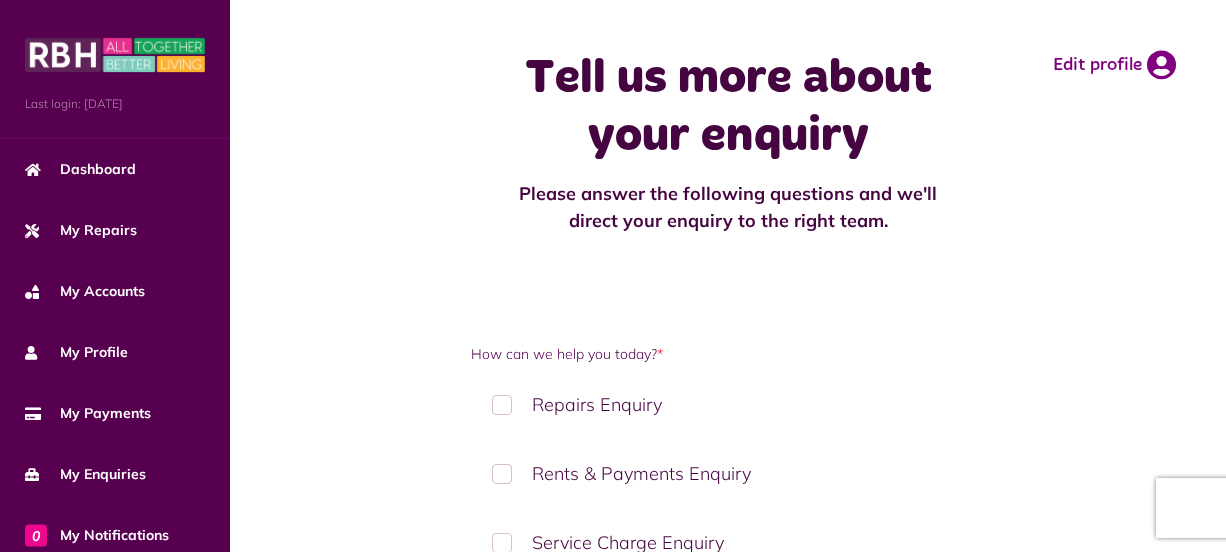 scroll, scrollTop: 0, scrollLeft: 0, axis: both 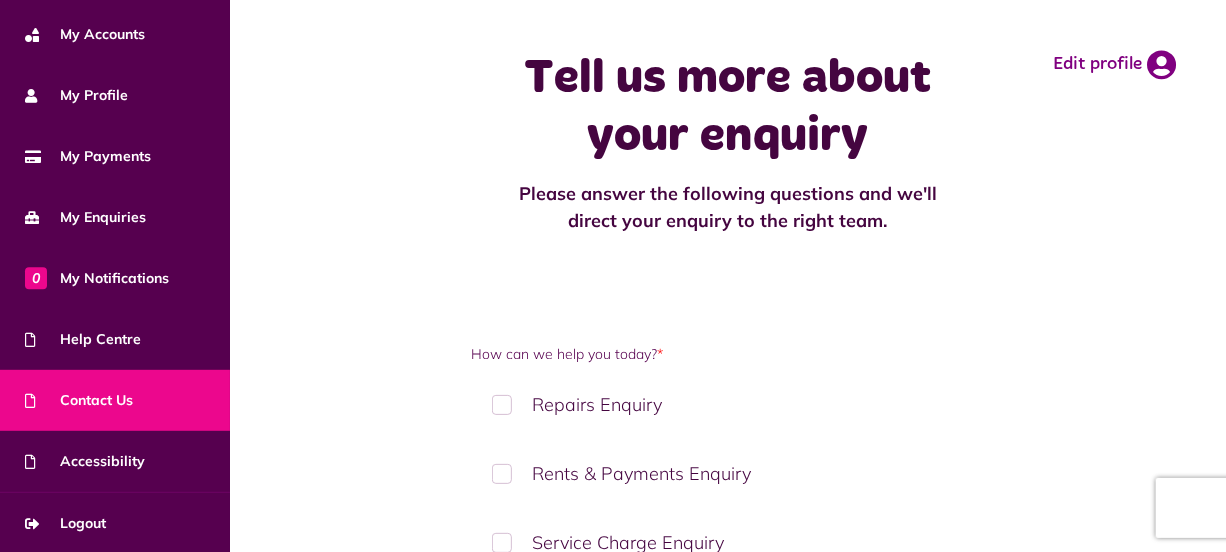 click on "Contact Us" at bounding box center (79, 400) 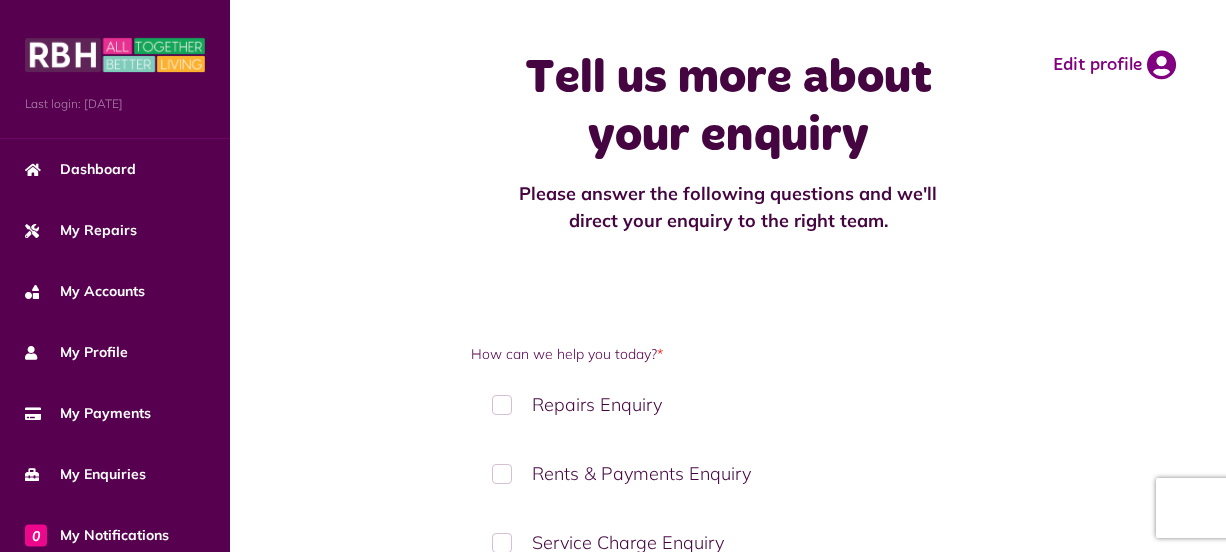 scroll, scrollTop: 0, scrollLeft: 0, axis: both 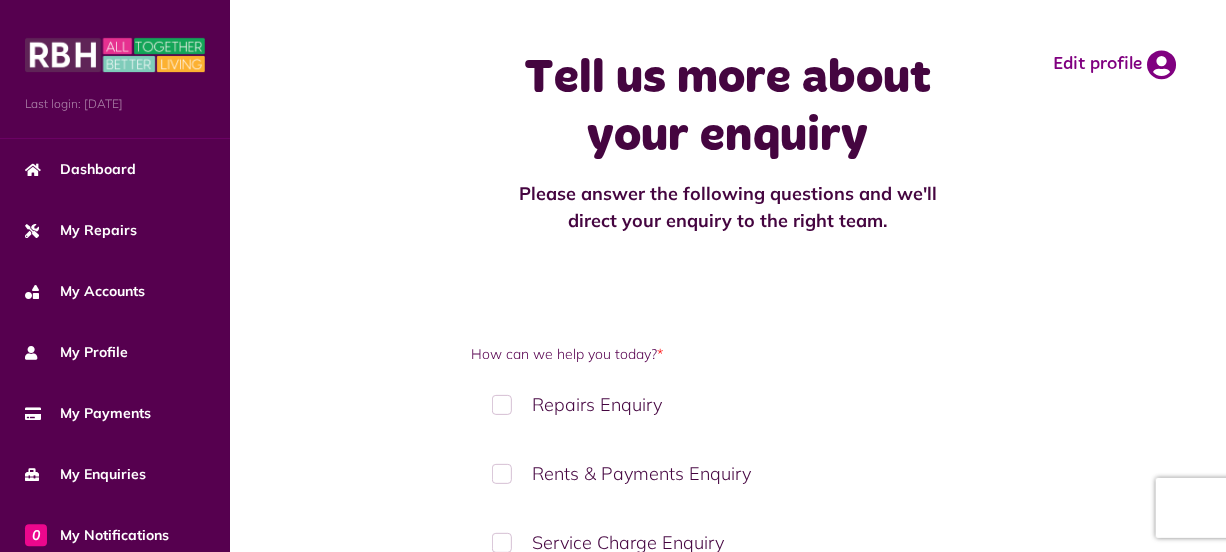 drag, startPoint x: 491, startPoint y: 452, endPoint x: 599, endPoint y: 407, distance: 117 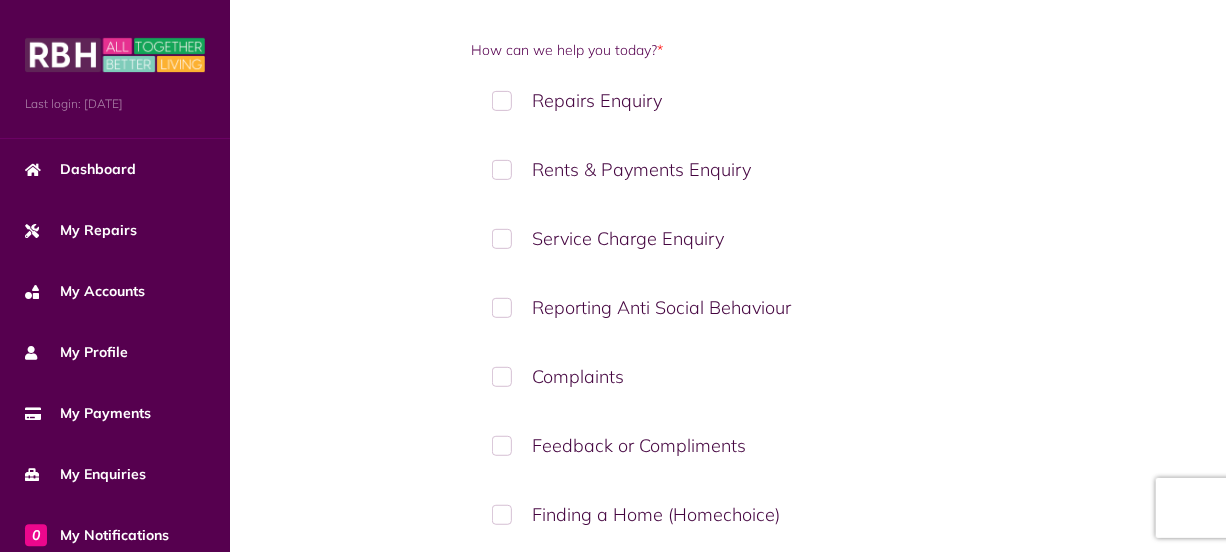 scroll, scrollTop: 649, scrollLeft: 0, axis: vertical 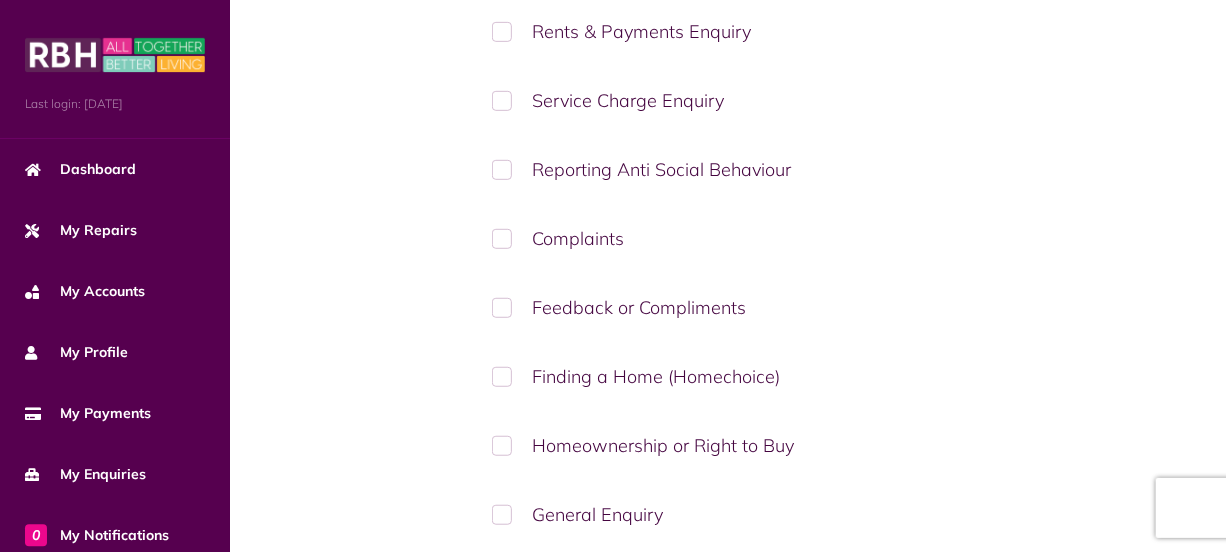 click on "General Enquiry" at bounding box center [728, 514] 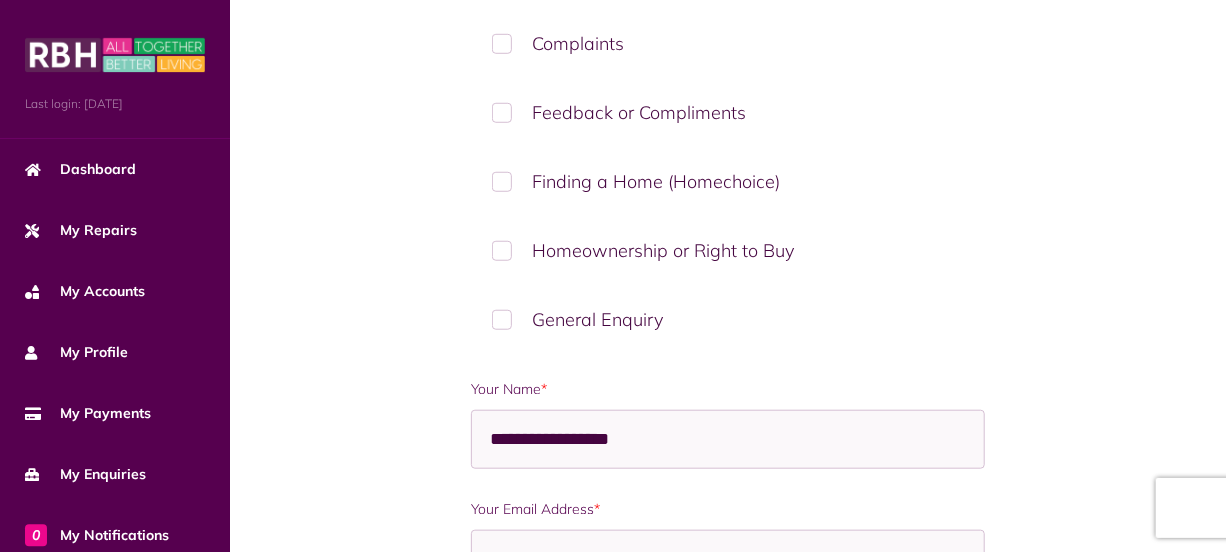 scroll, scrollTop: 697, scrollLeft: 0, axis: vertical 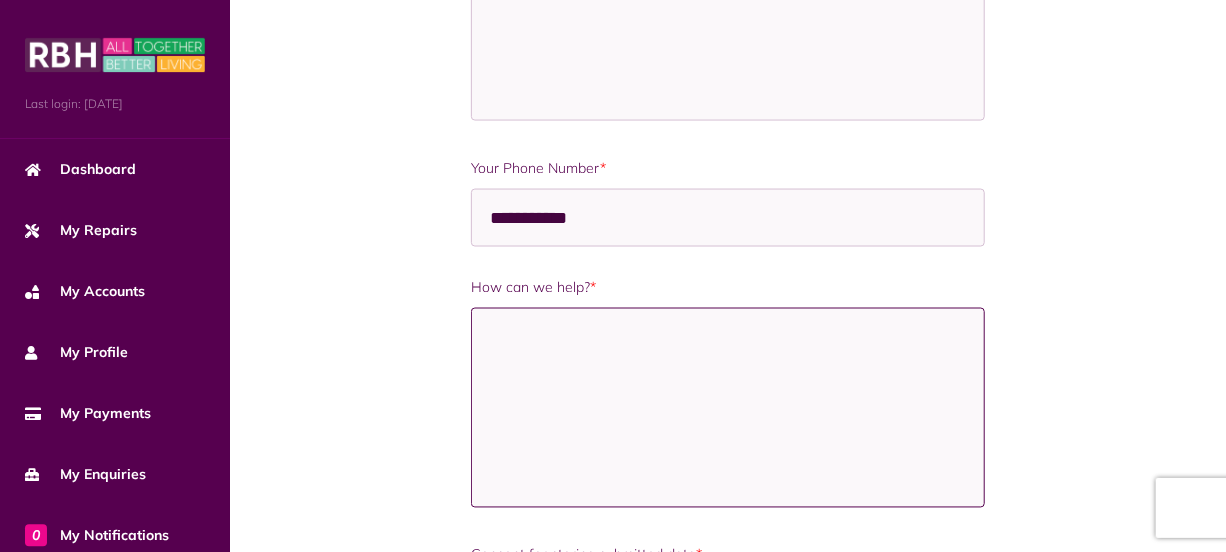 click on "How can we help?                                              *" at bounding box center (728, 408) 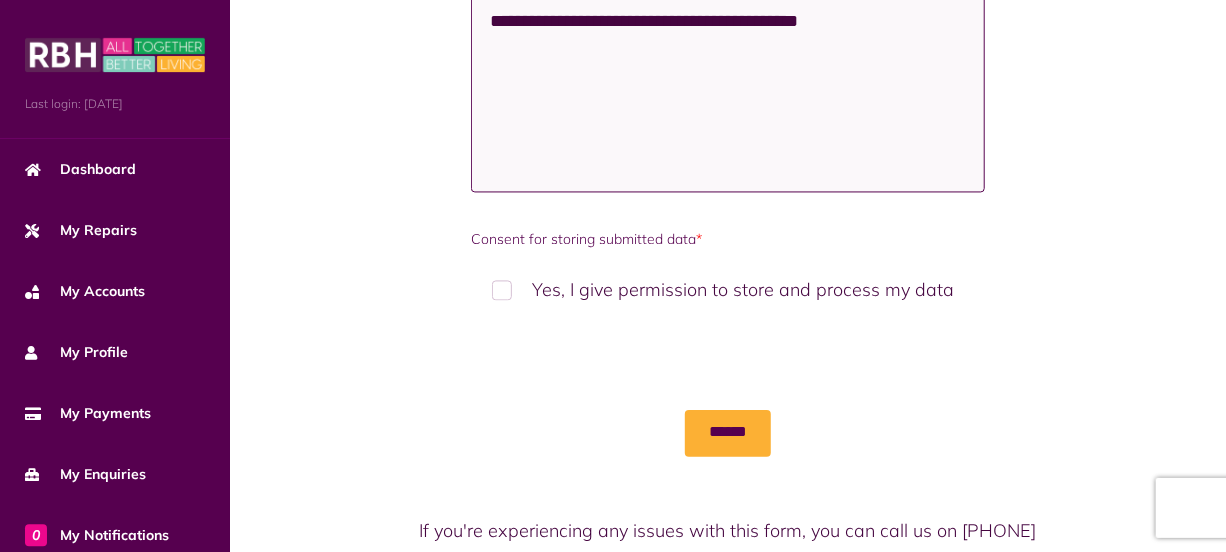 scroll, scrollTop: 1706, scrollLeft: 0, axis: vertical 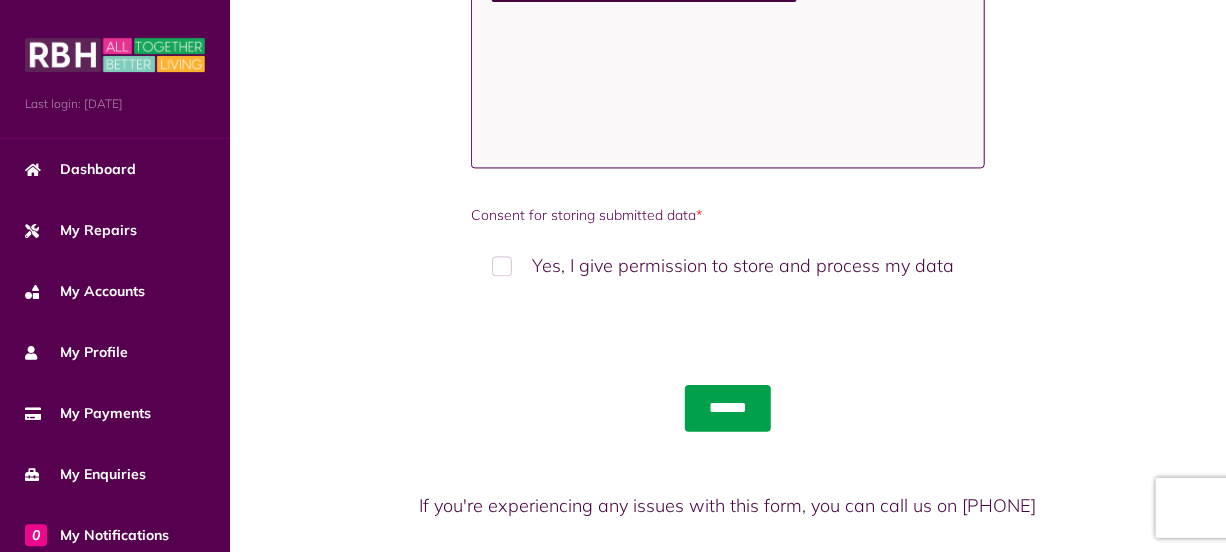 type on "**********" 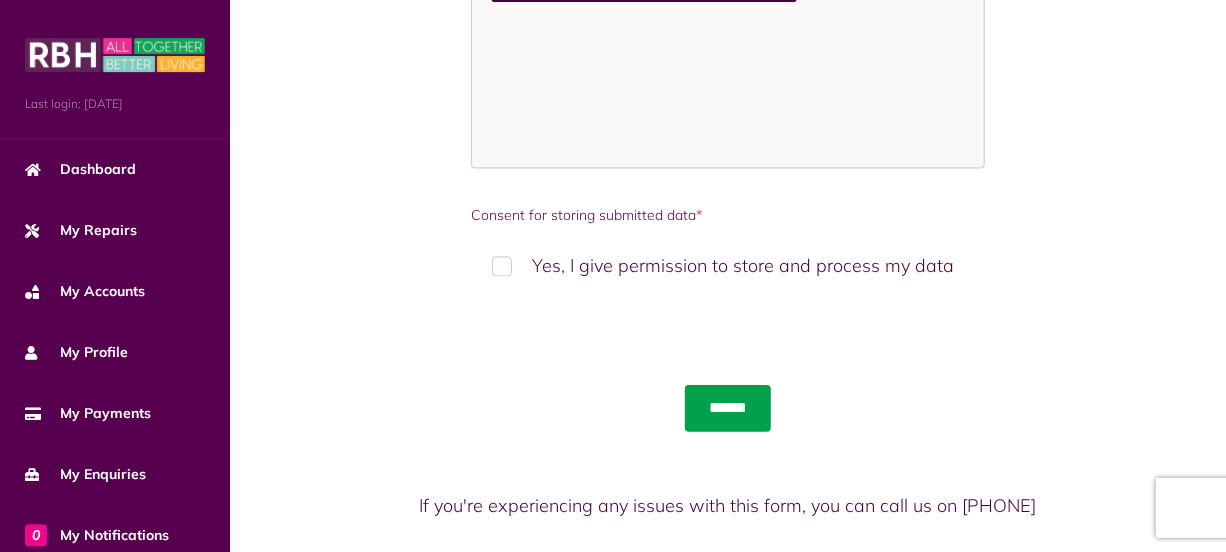 click on "******" at bounding box center (728, 408) 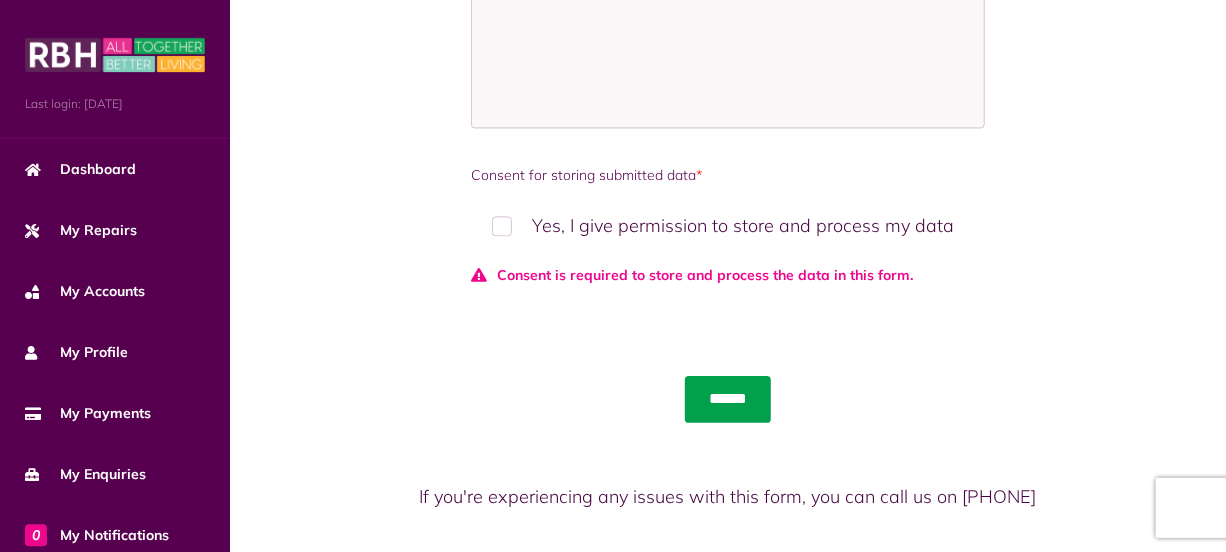 scroll, scrollTop: 1790, scrollLeft: 0, axis: vertical 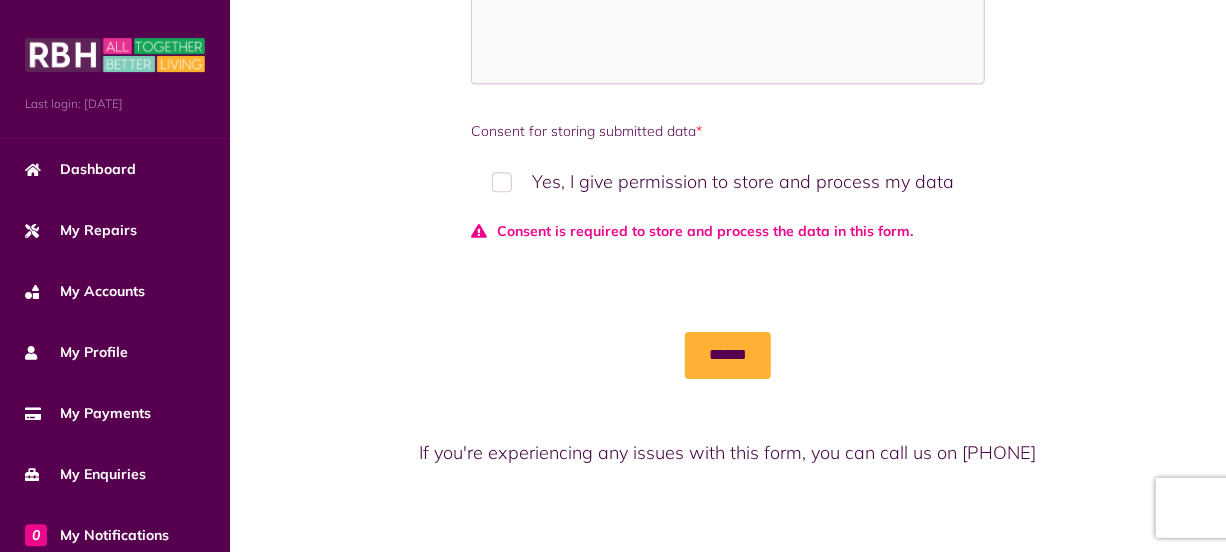 click on "Yes, I give permission to store and process my data" at bounding box center [728, 181] 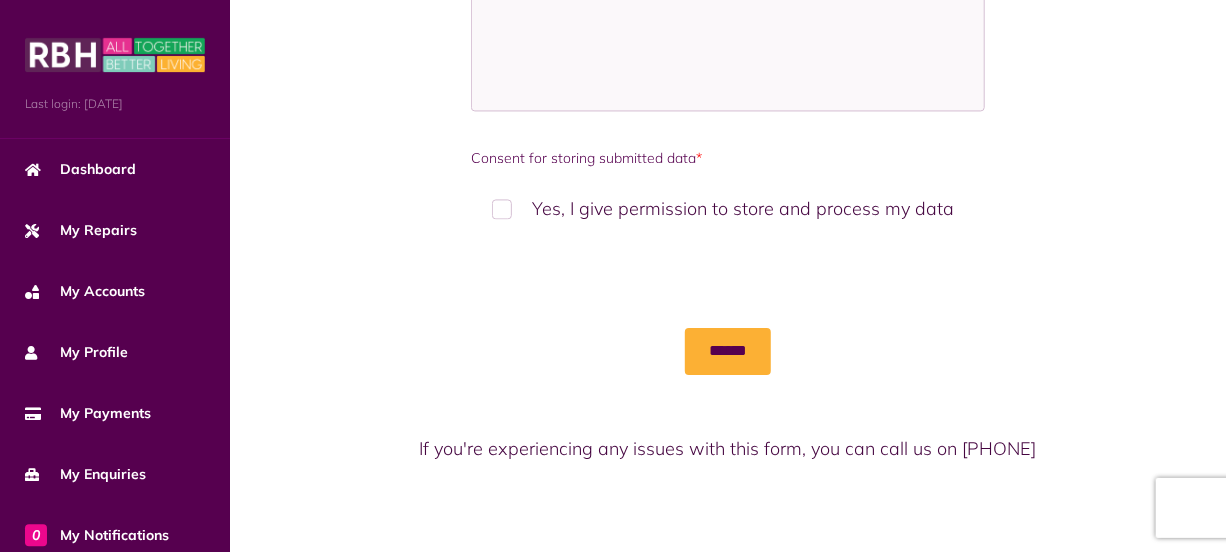 scroll, scrollTop: 1760, scrollLeft: 0, axis: vertical 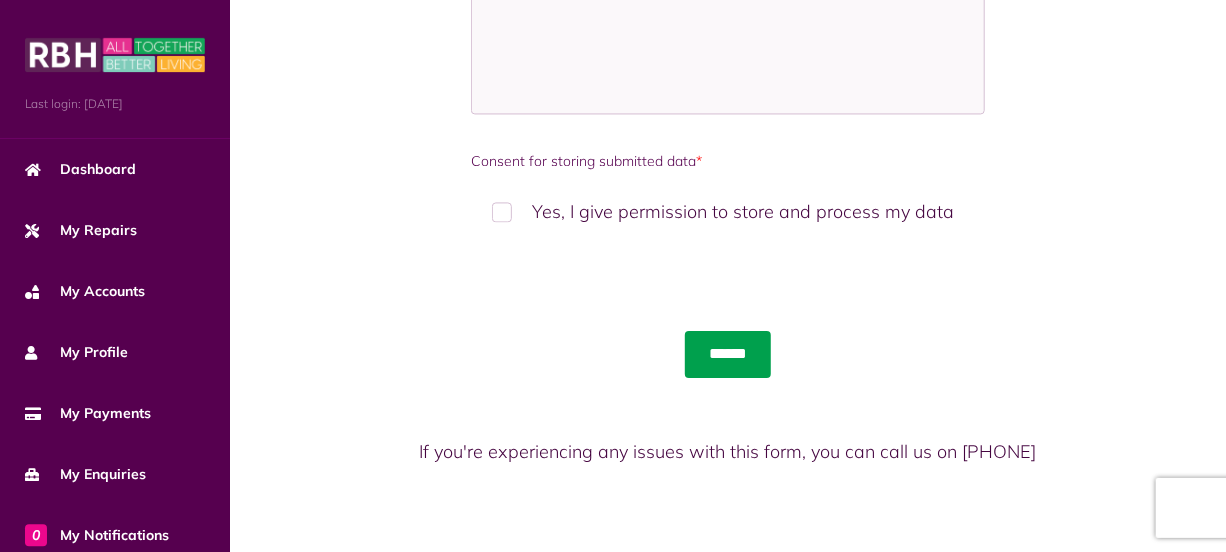 click on "******" at bounding box center [728, 354] 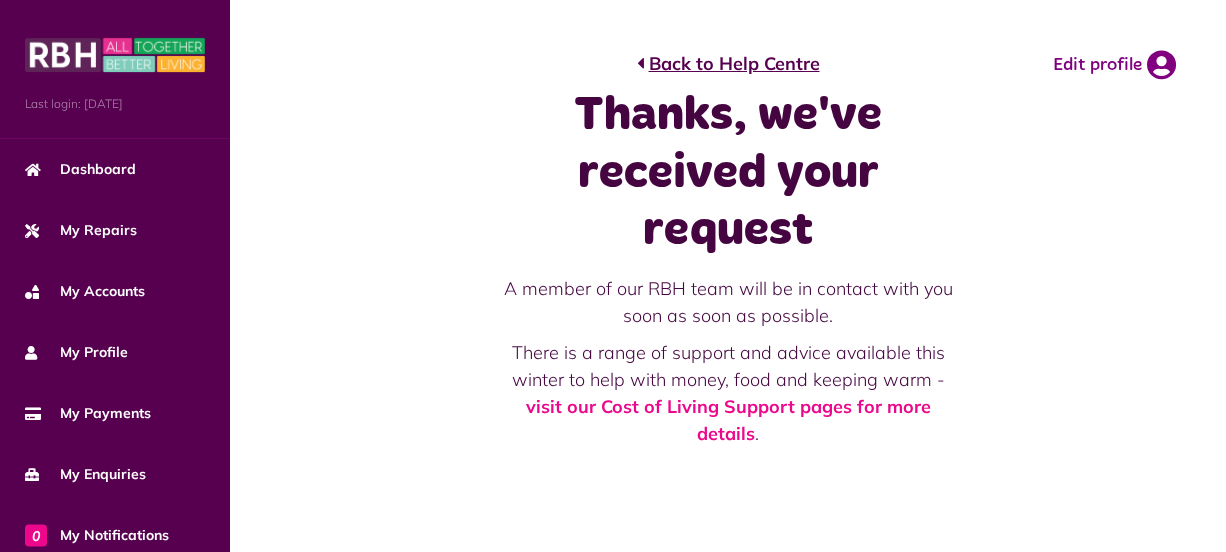 scroll, scrollTop: 0, scrollLeft: 0, axis: both 